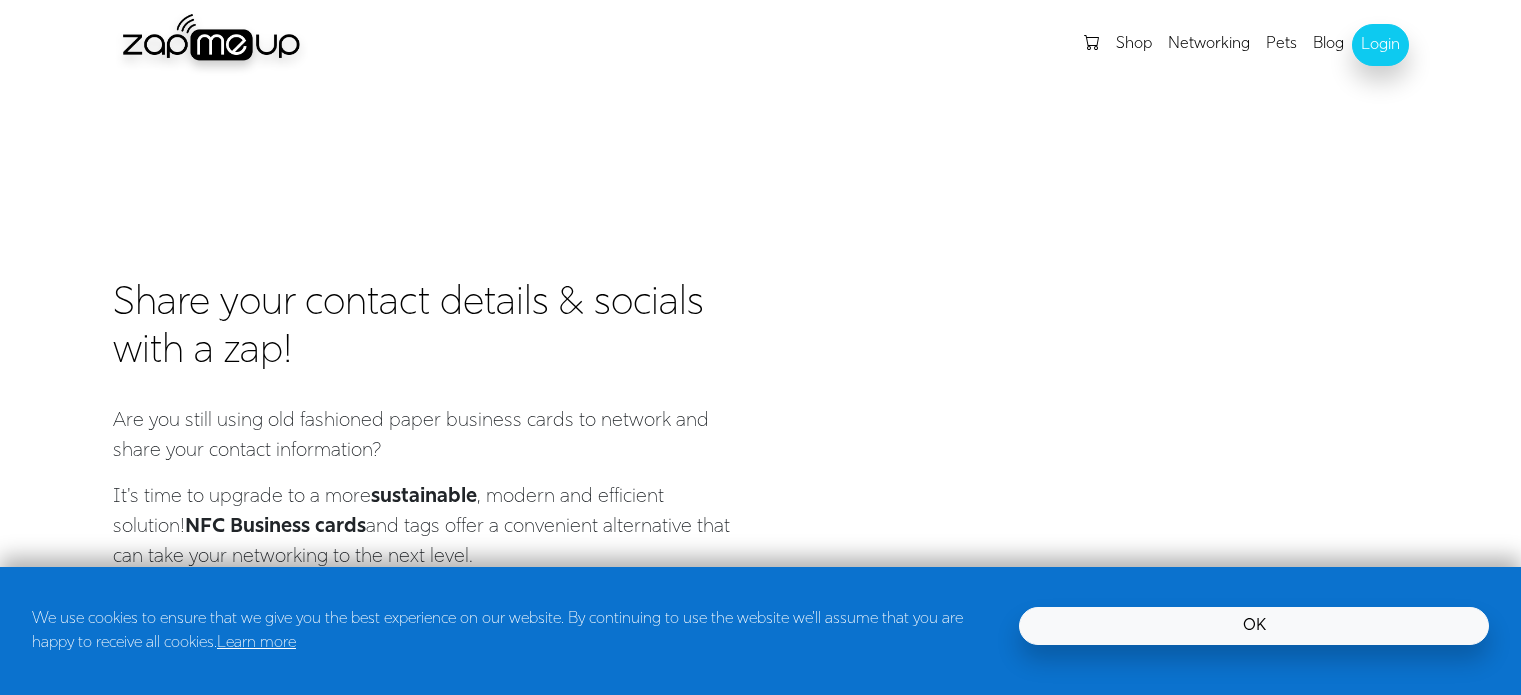 scroll, scrollTop: 0, scrollLeft: 0, axis: both 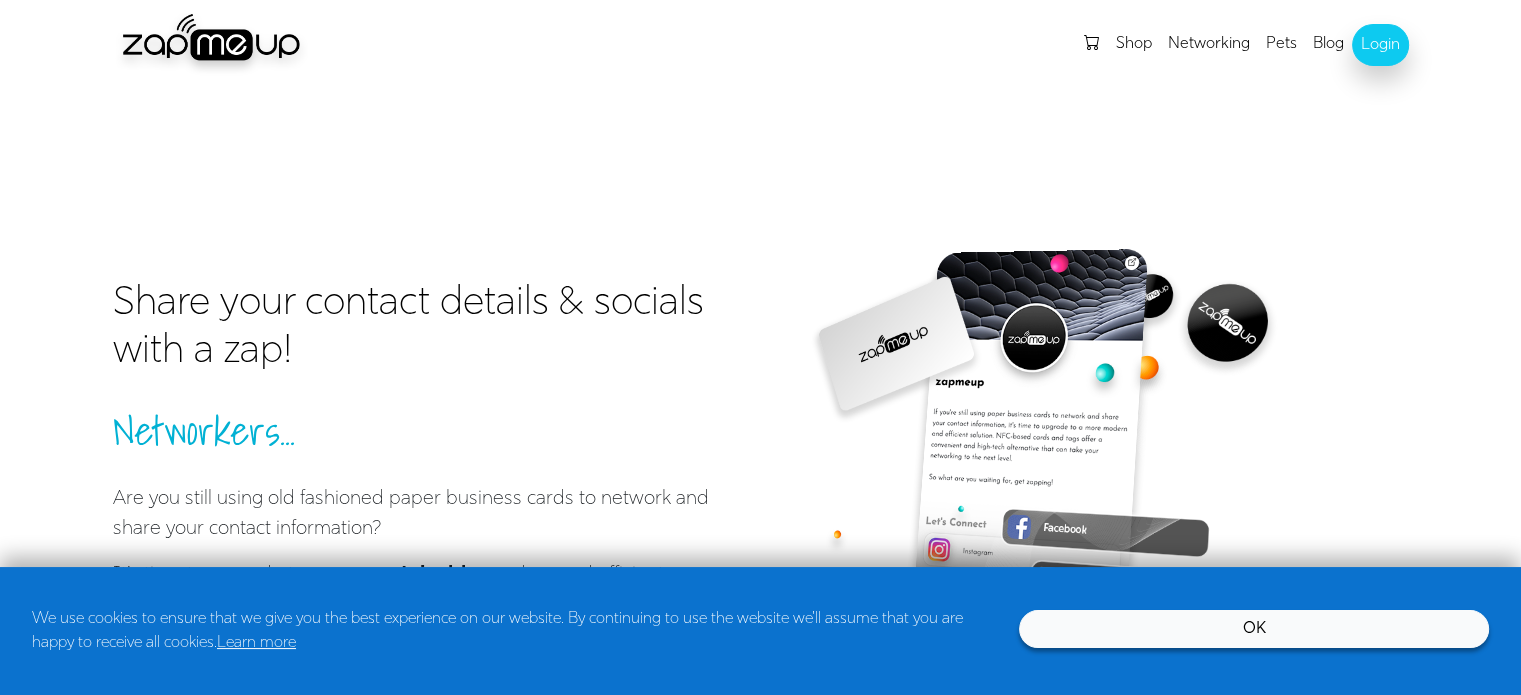 click on "OK" at bounding box center (1254, 629) 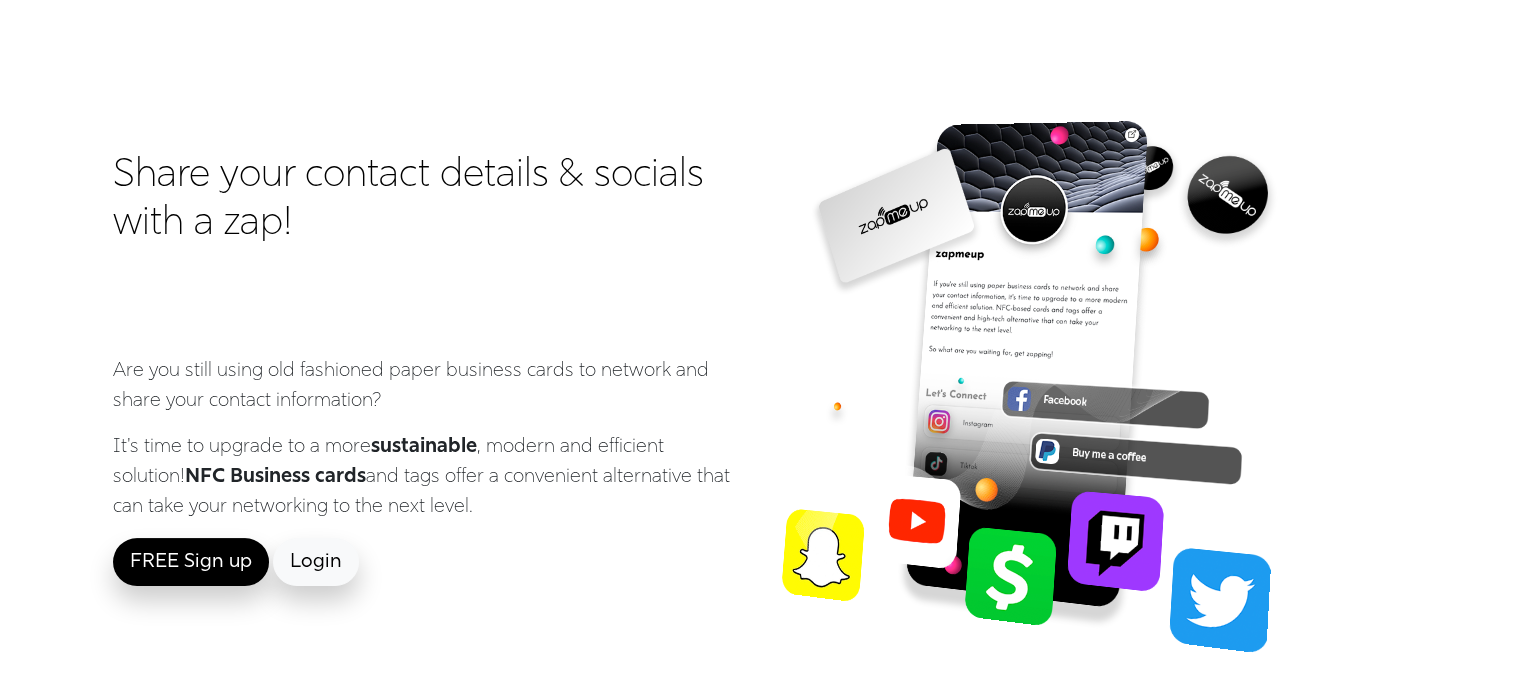 scroll, scrollTop: 139, scrollLeft: 0, axis: vertical 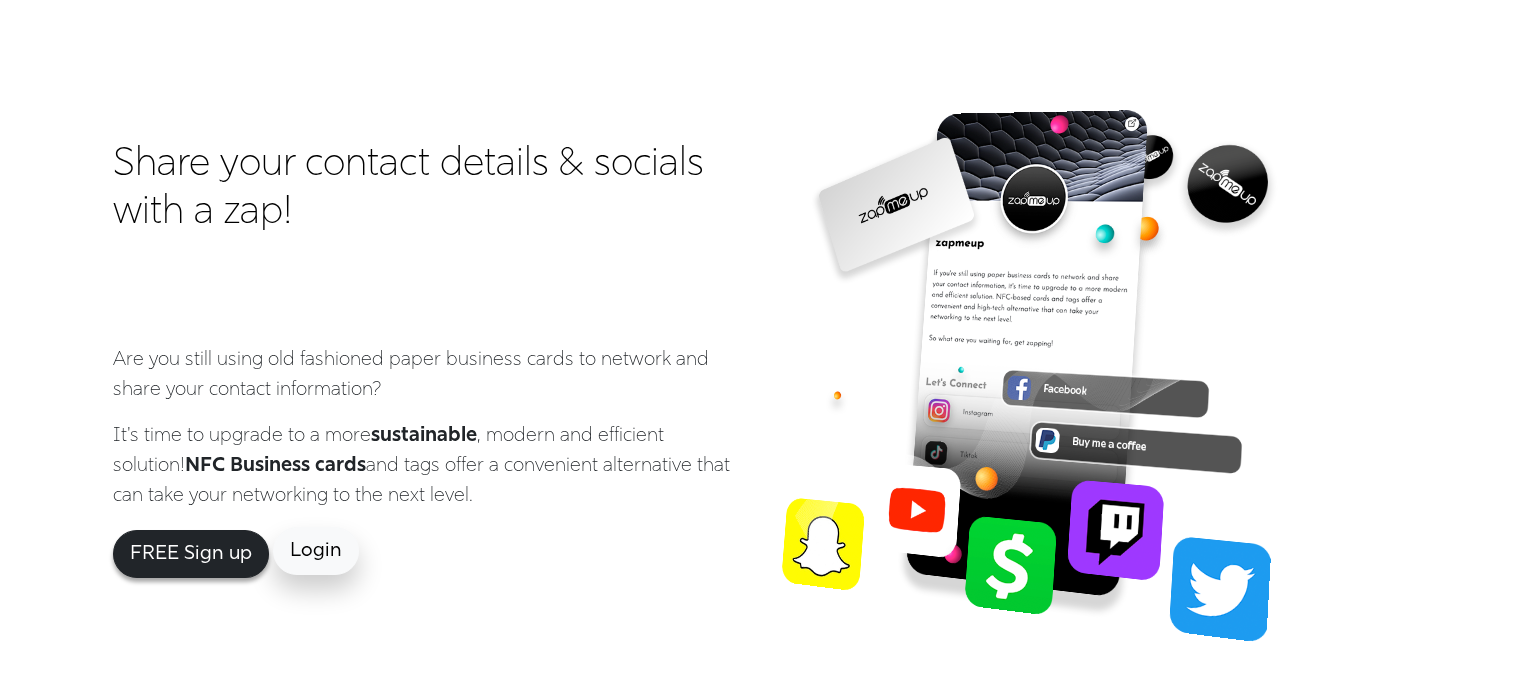 click on "FREE Sign up" at bounding box center (191, 554) 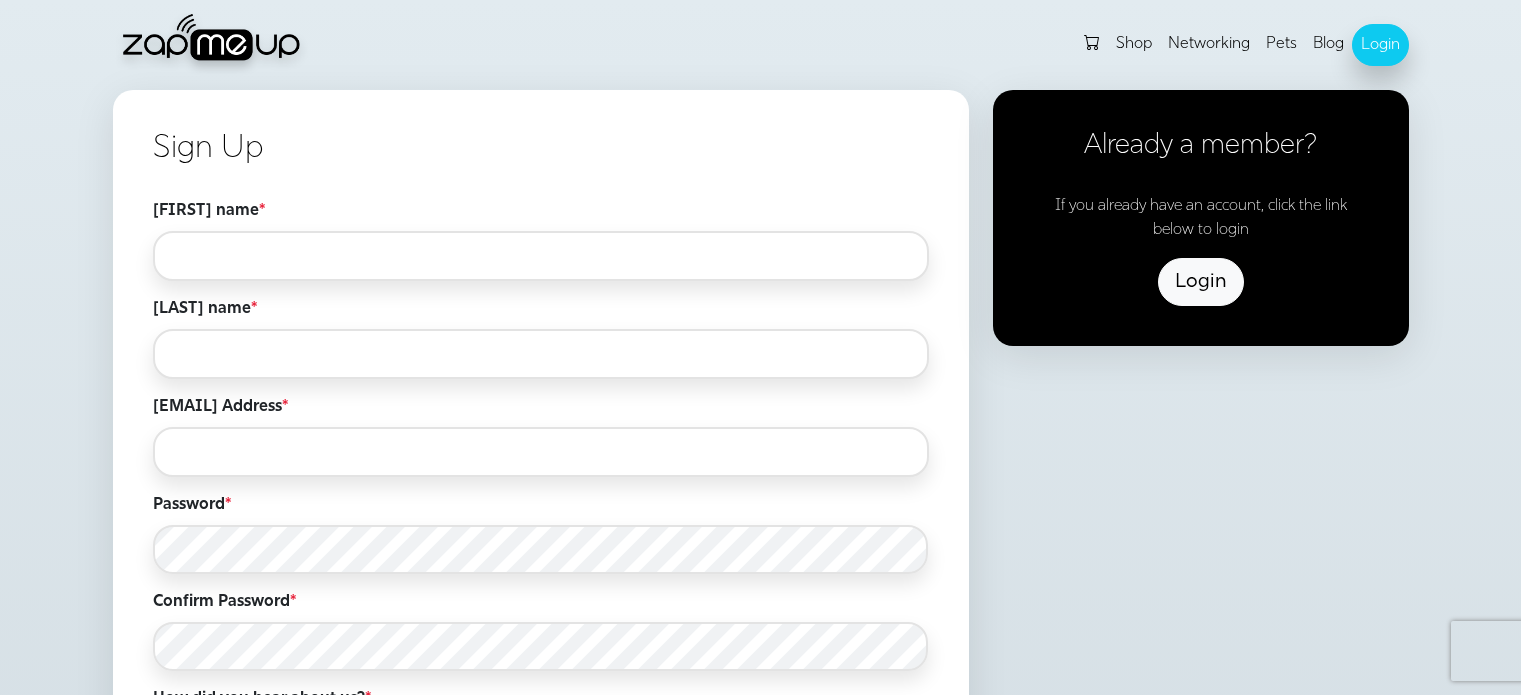 scroll, scrollTop: 0, scrollLeft: 0, axis: both 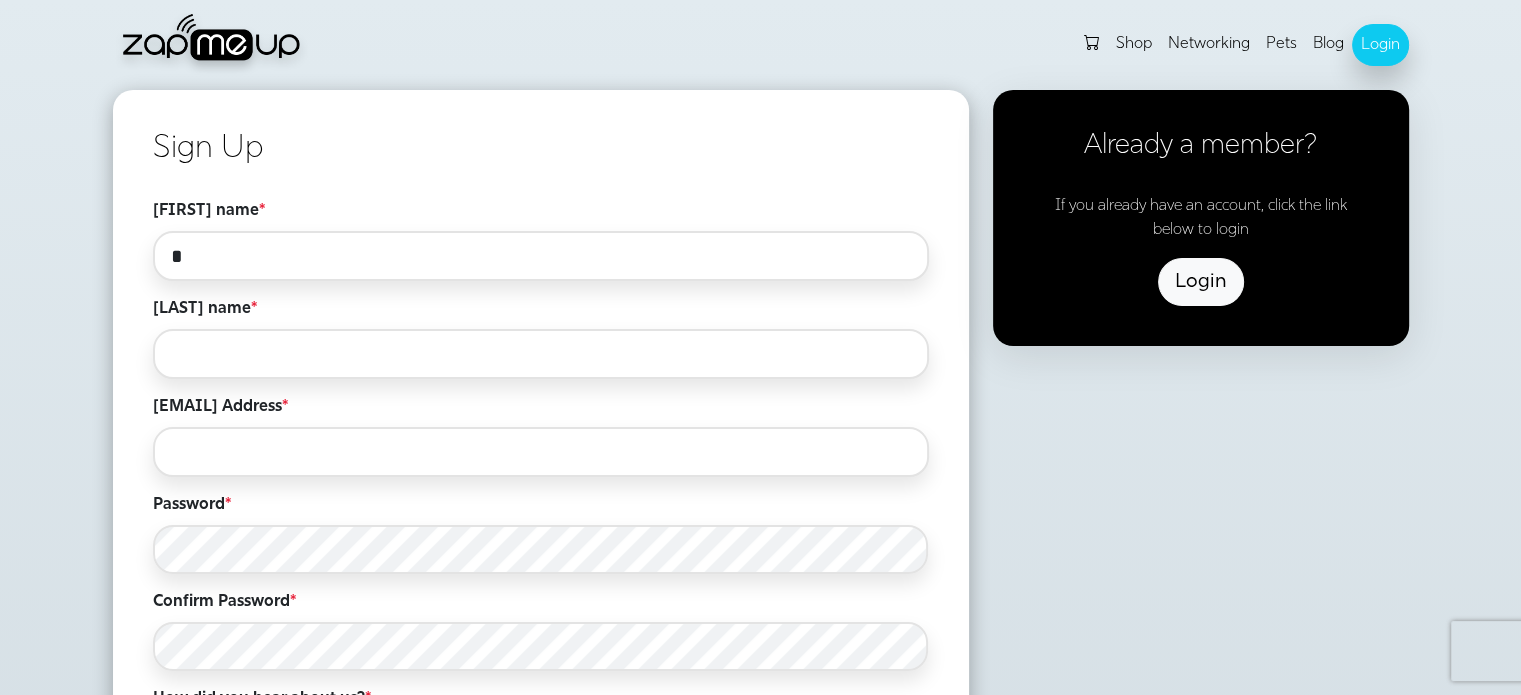type on "********" 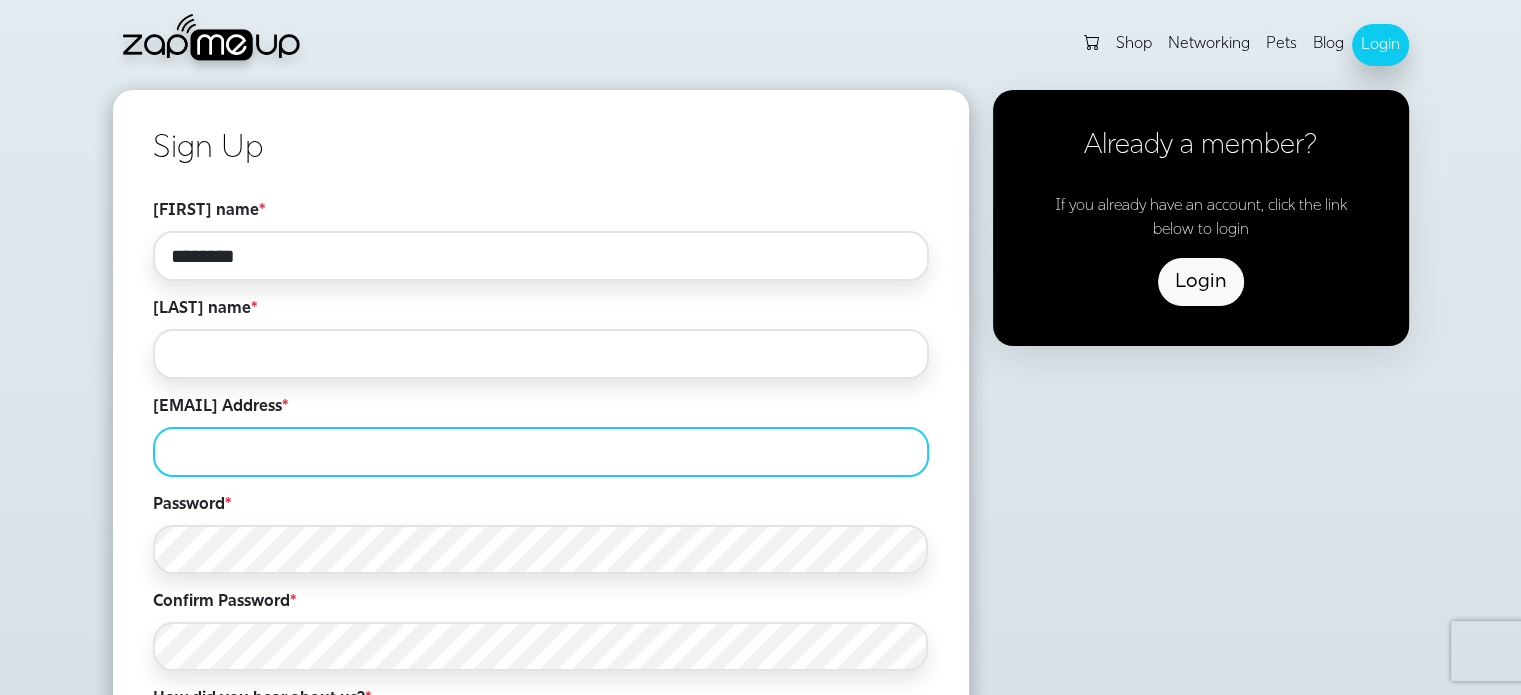 type on "**********" 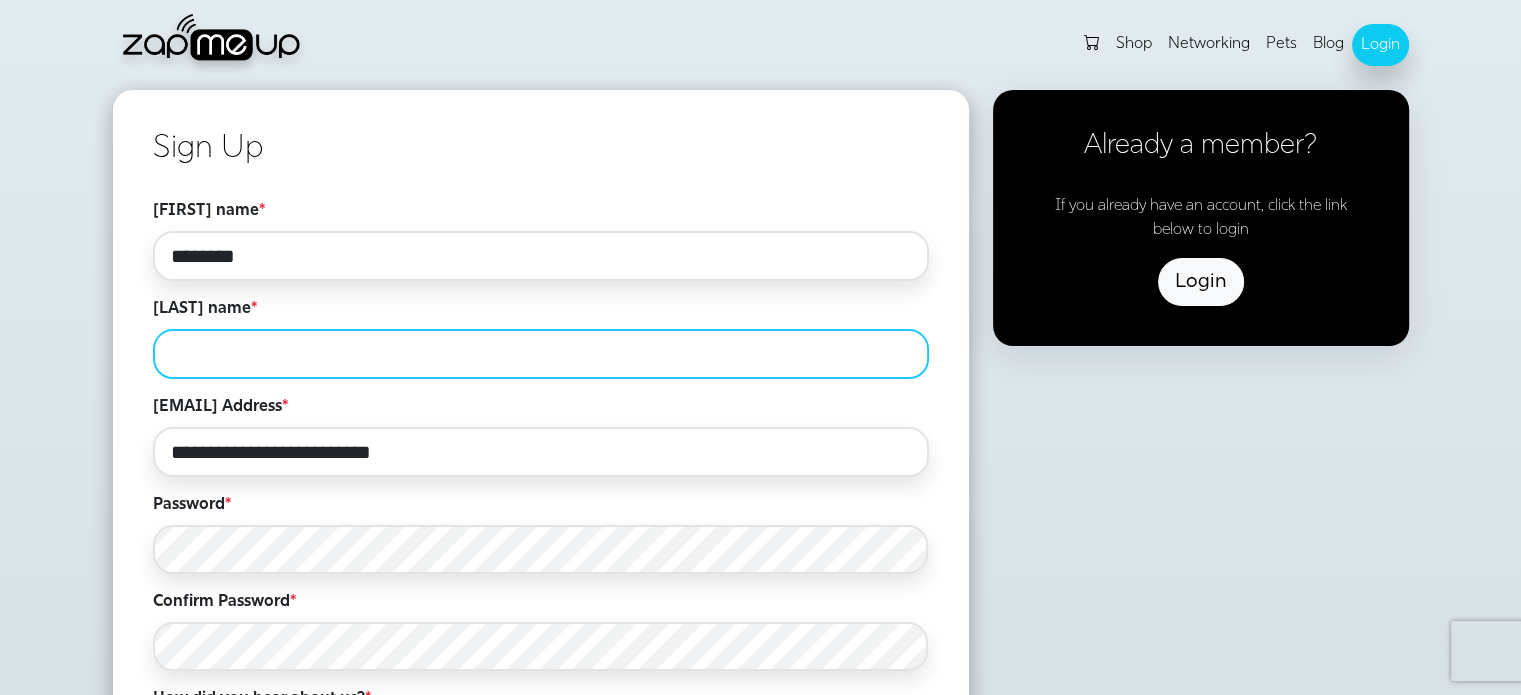 click on "Last name  *" at bounding box center (541, 354) 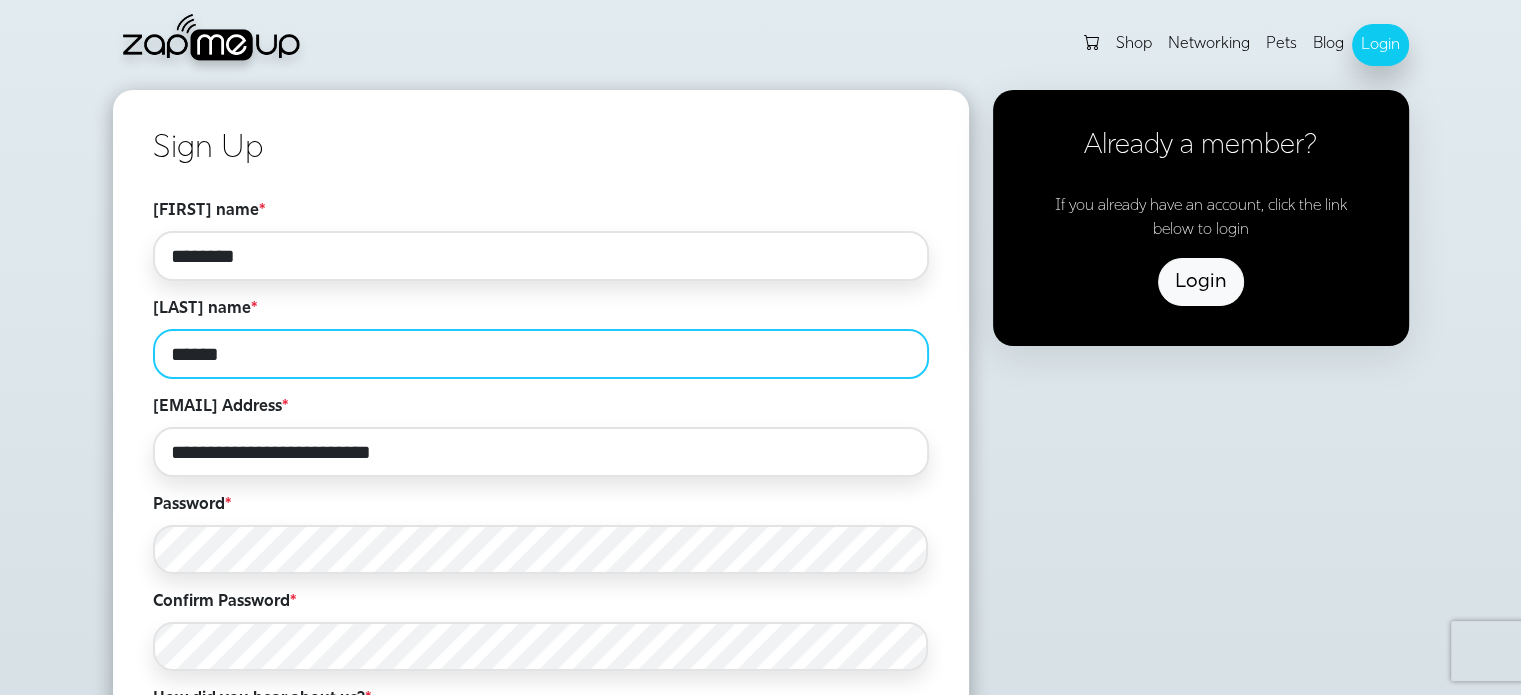 type on "******" 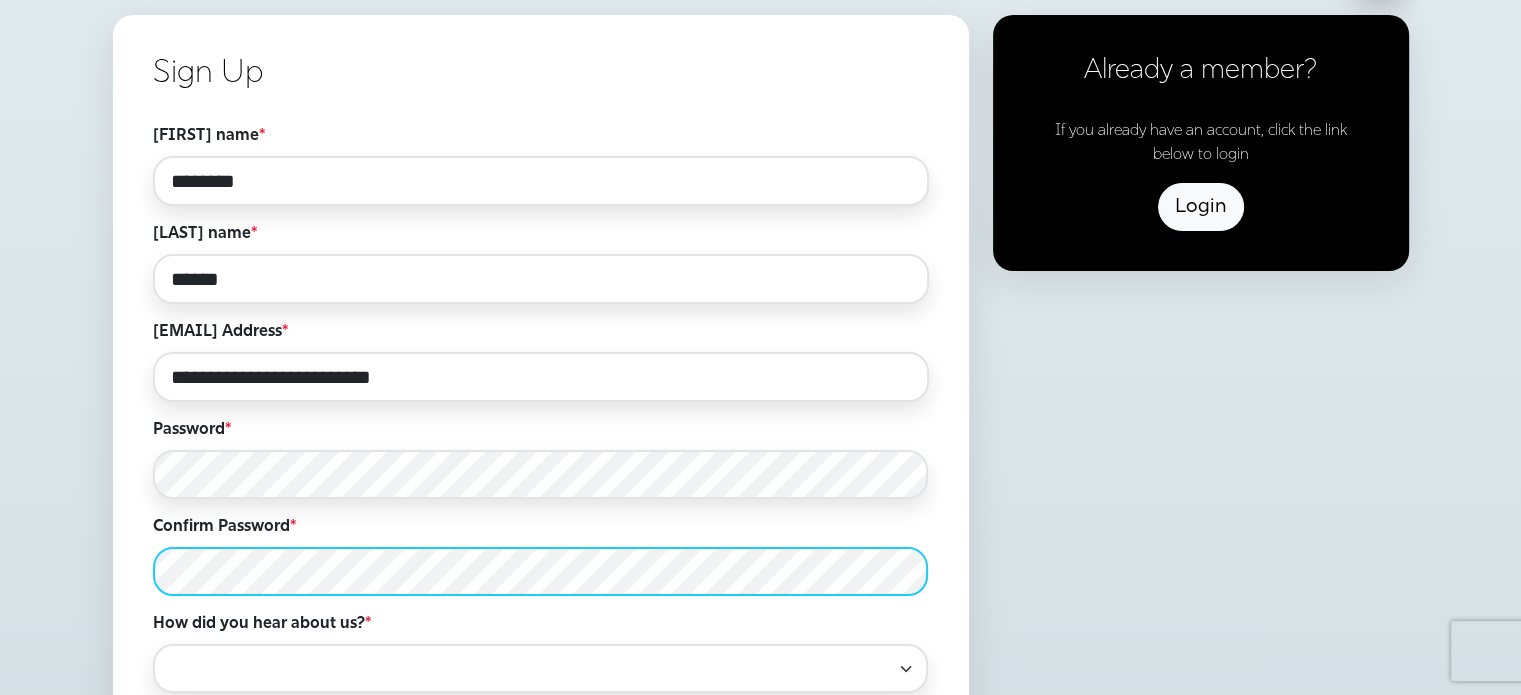 scroll, scrollTop: 142, scrollLeft: 0, axis: vertical 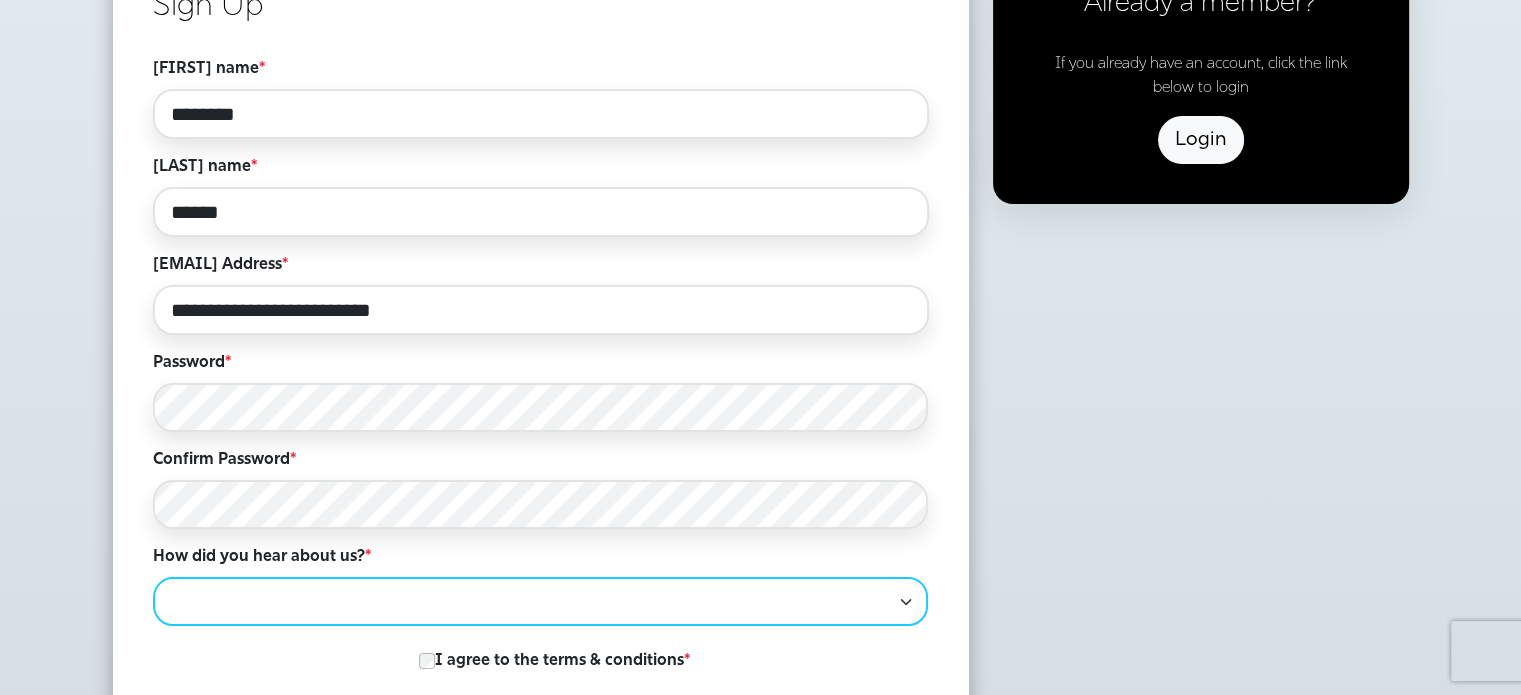 click on "**********" at bounding box center [541, 601] 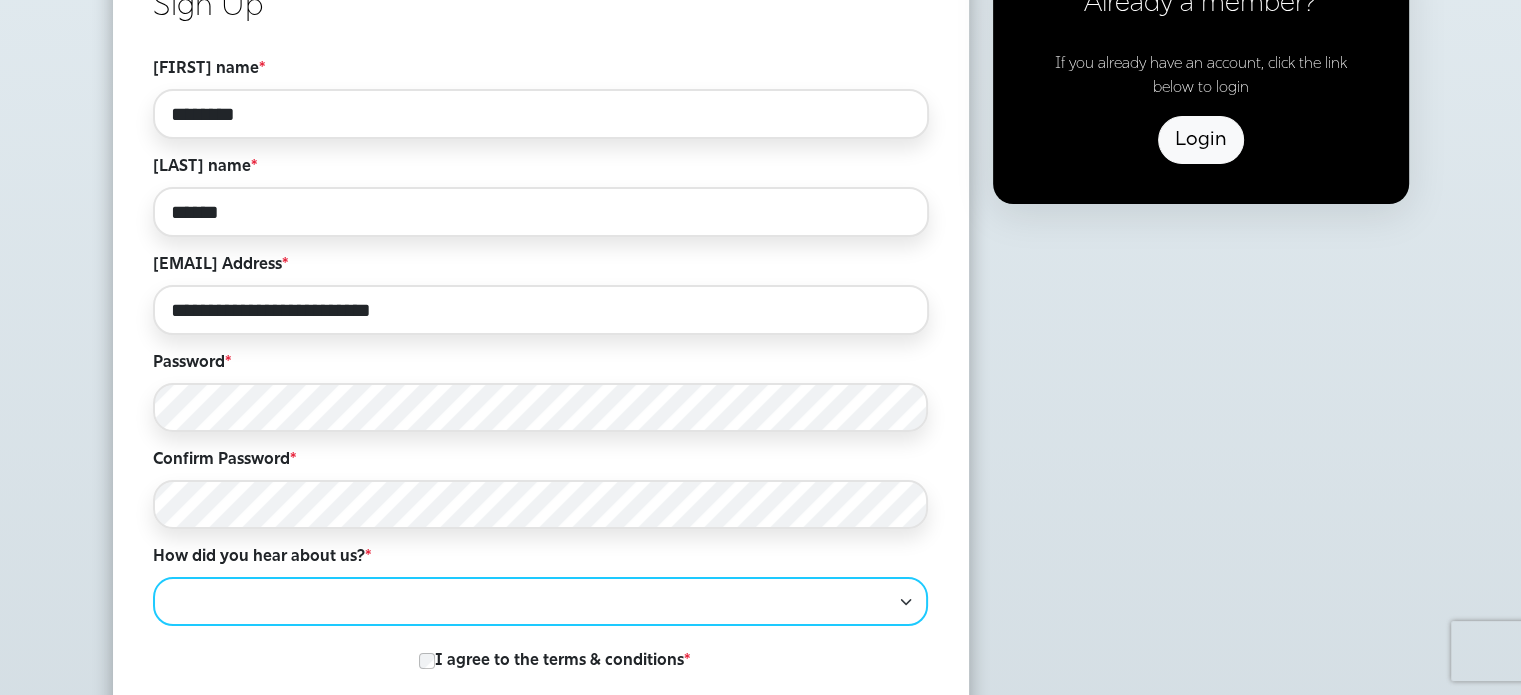 select on "**********" 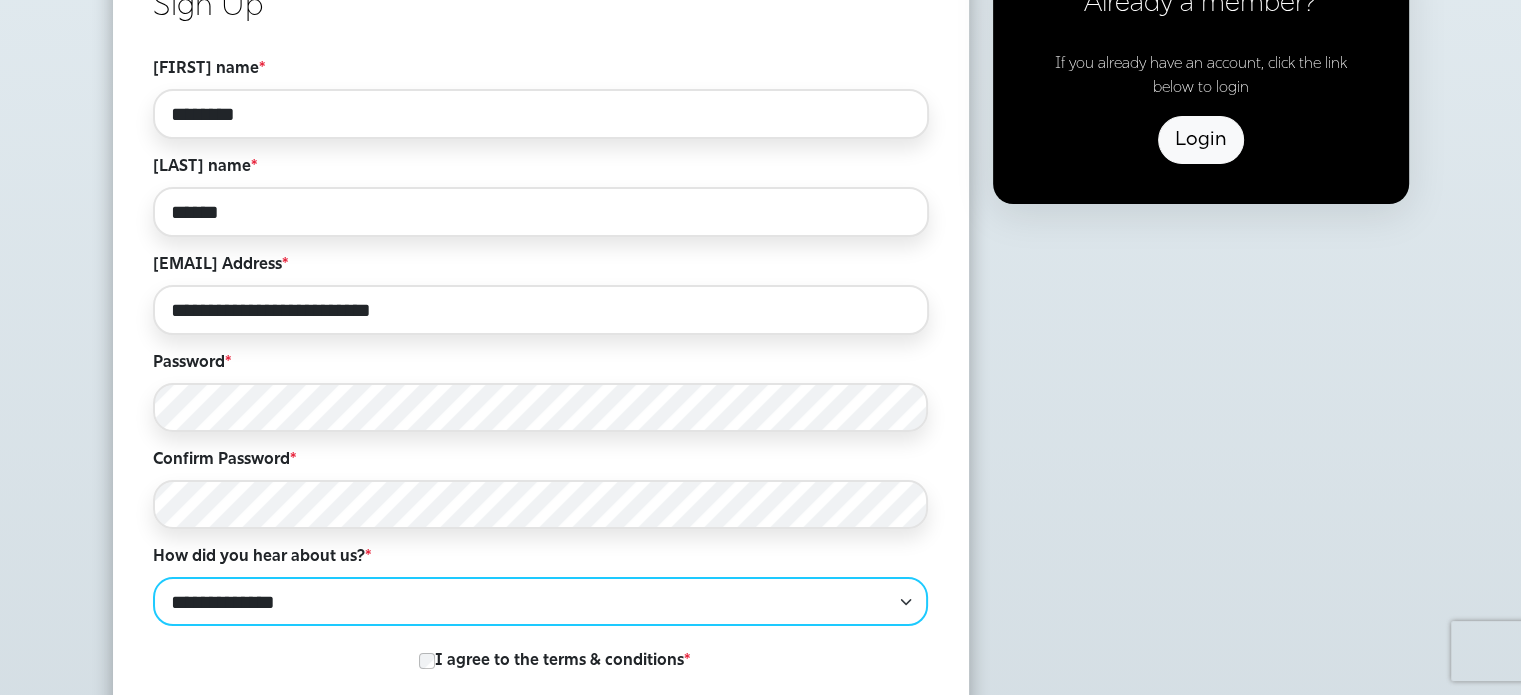 click on "**********" at bounding box center [541, 601] 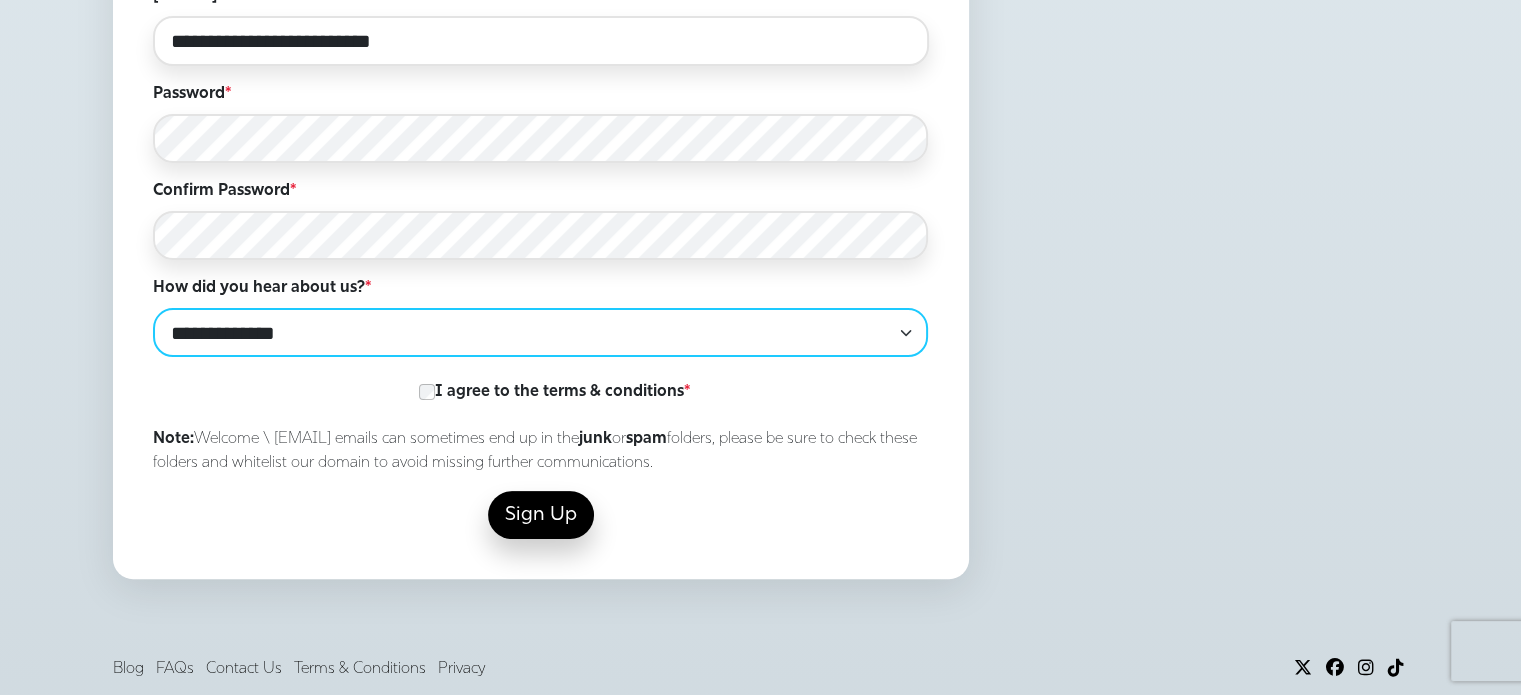 scroll, scrollTop: 426, scrollLeft: 0, axis: vertical 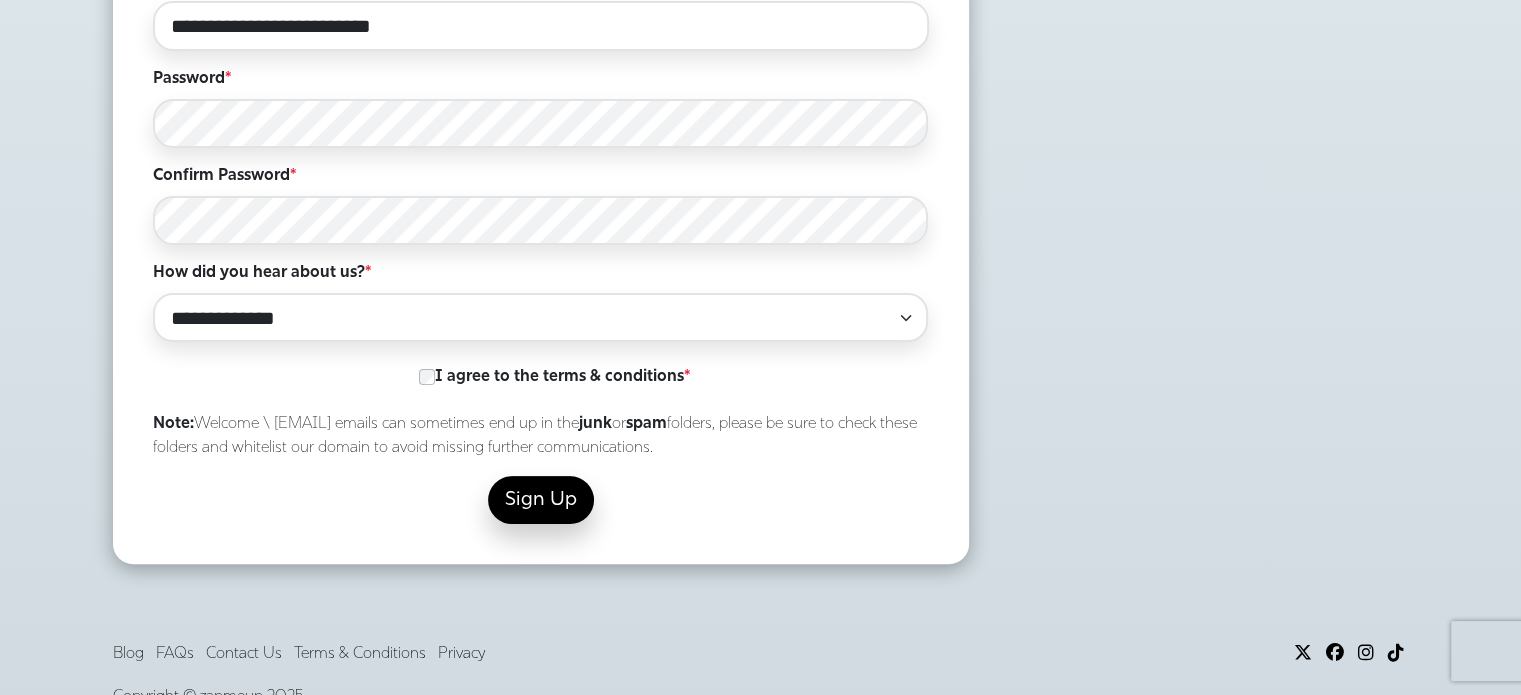 click on "I agree to the terms & conditions  *" at bounding box center (607, 377) 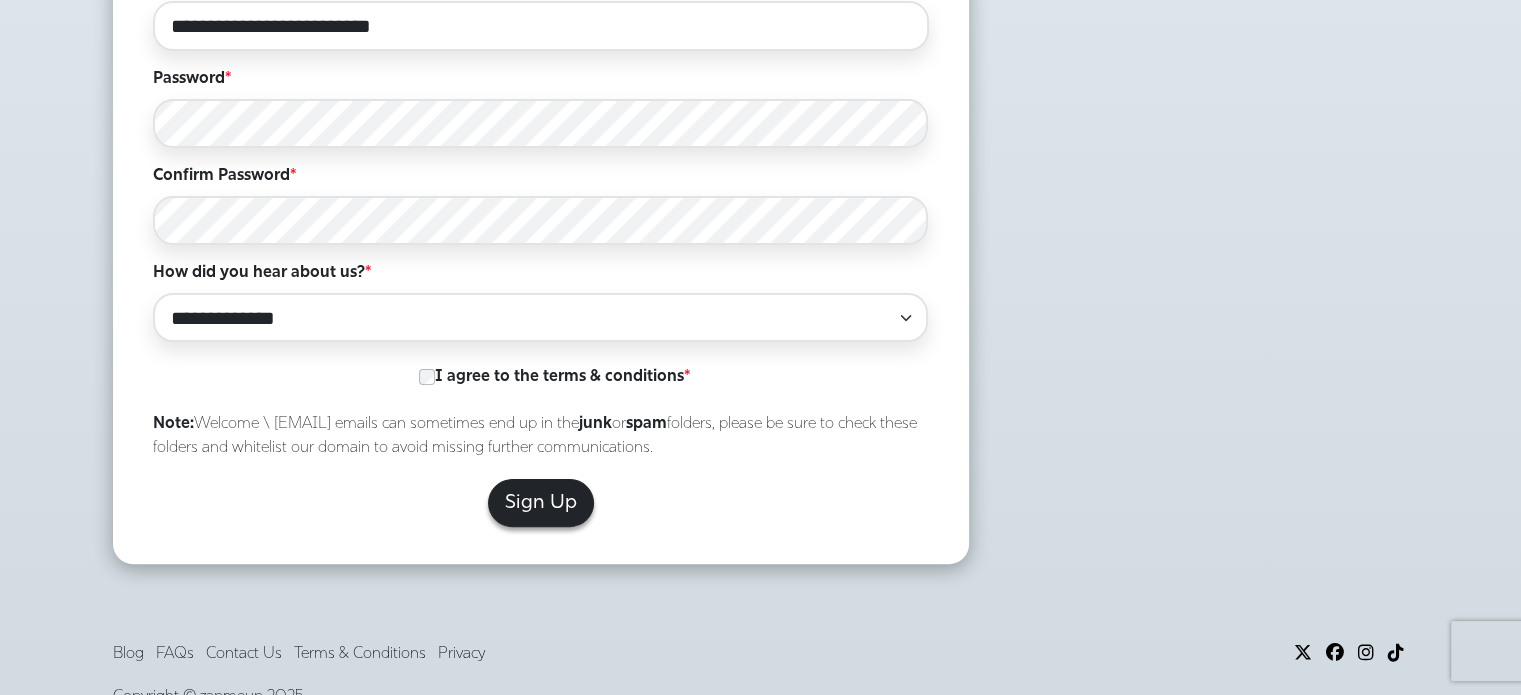 click on "Sign Up" at bounding box center [541, 503] 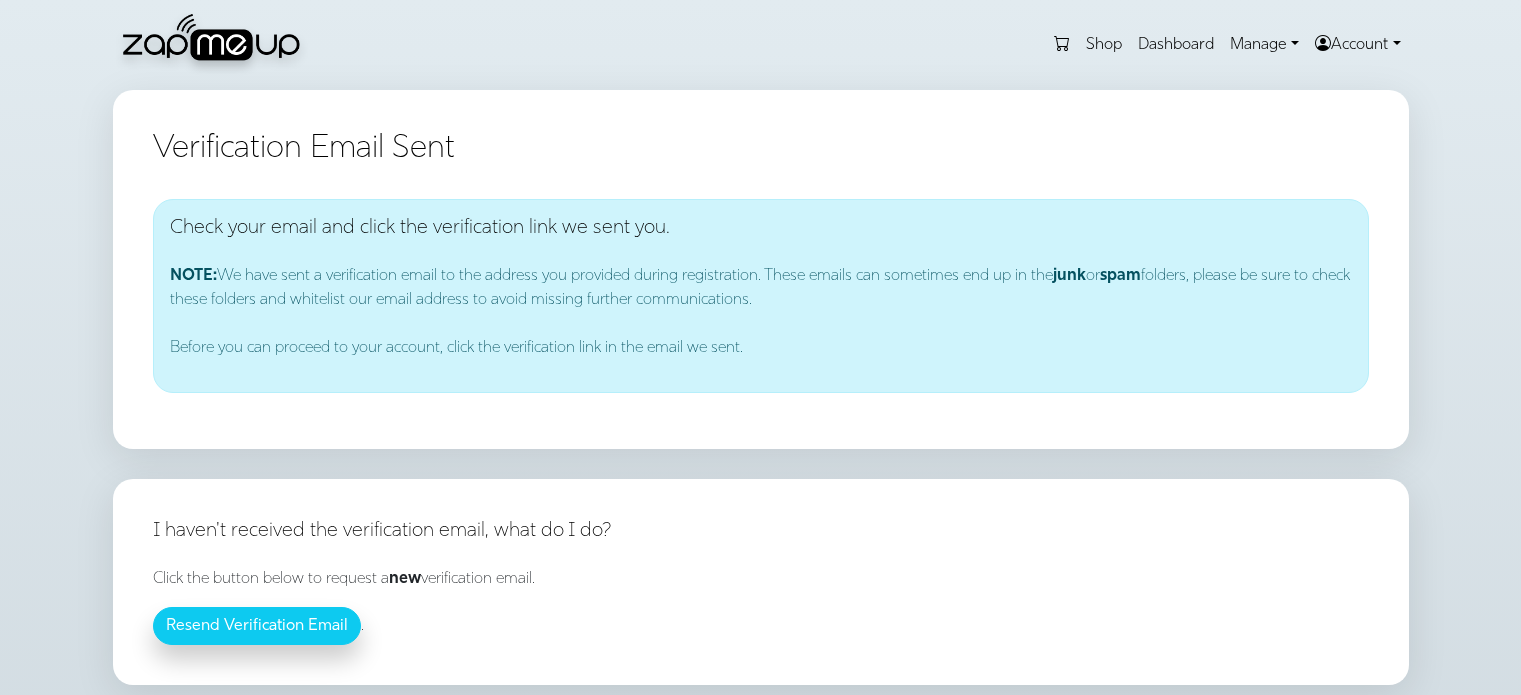 scroll, scrollTop: 0, scrollLeft: 0, axis: both 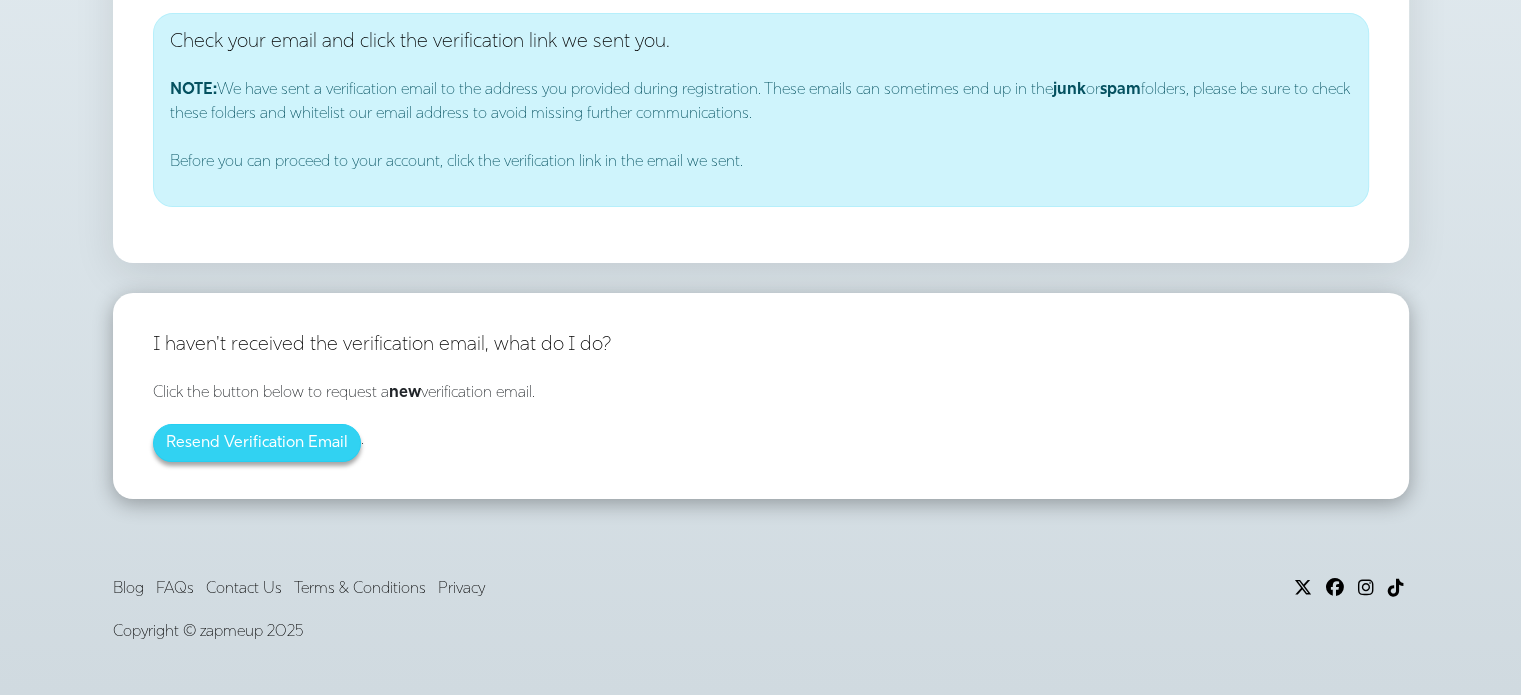 click on "Resend Verification Email" at bounding box center (257, 443) 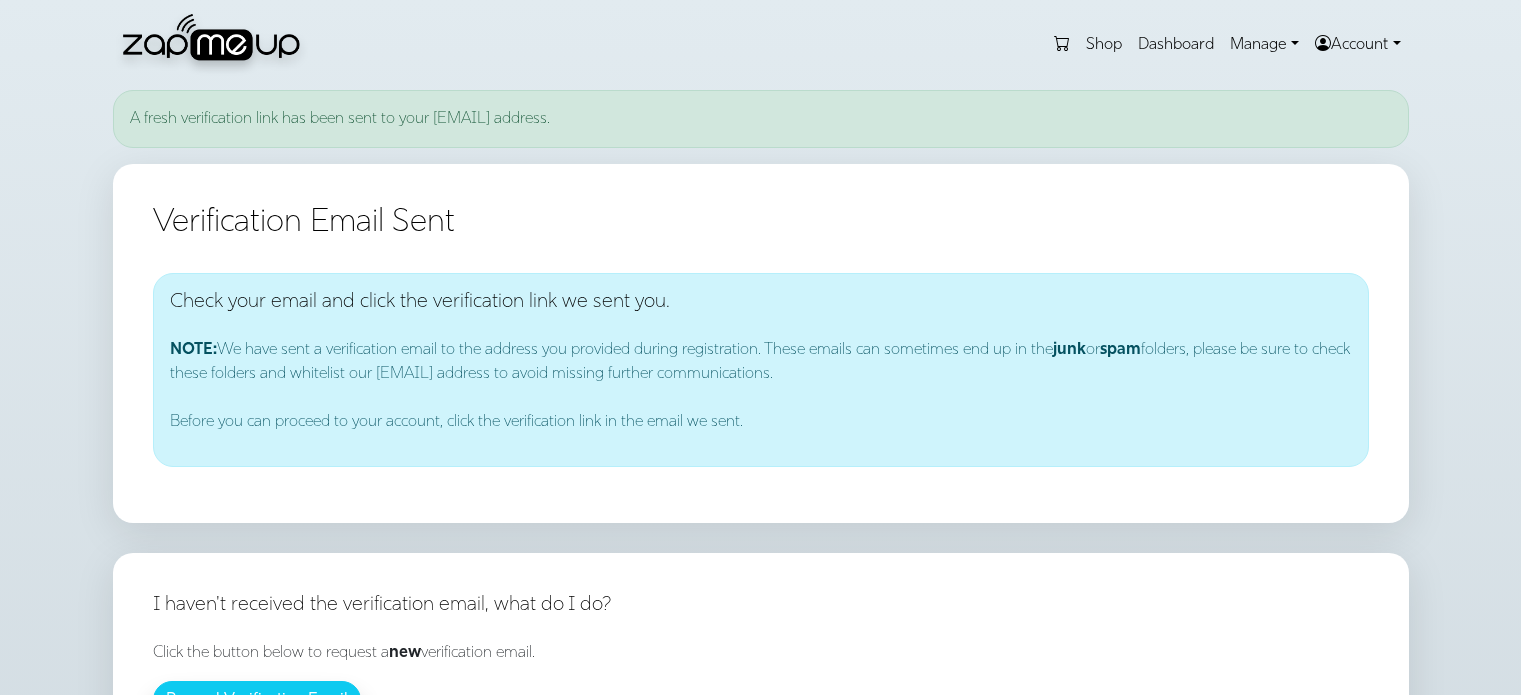 scroll, scrollTop: 0, scrollLeft: 0, axis: both 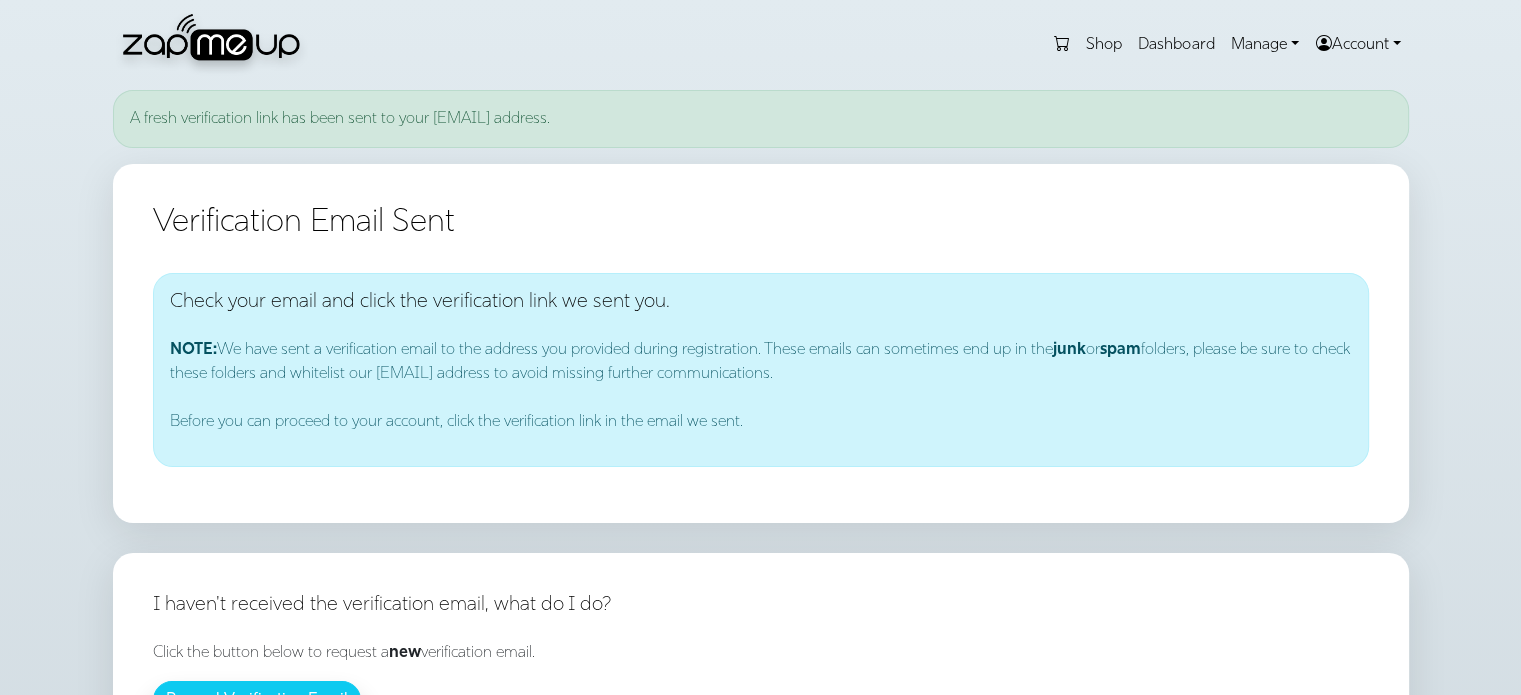 click on "Dashboard" at bounding box center (1176, 45) 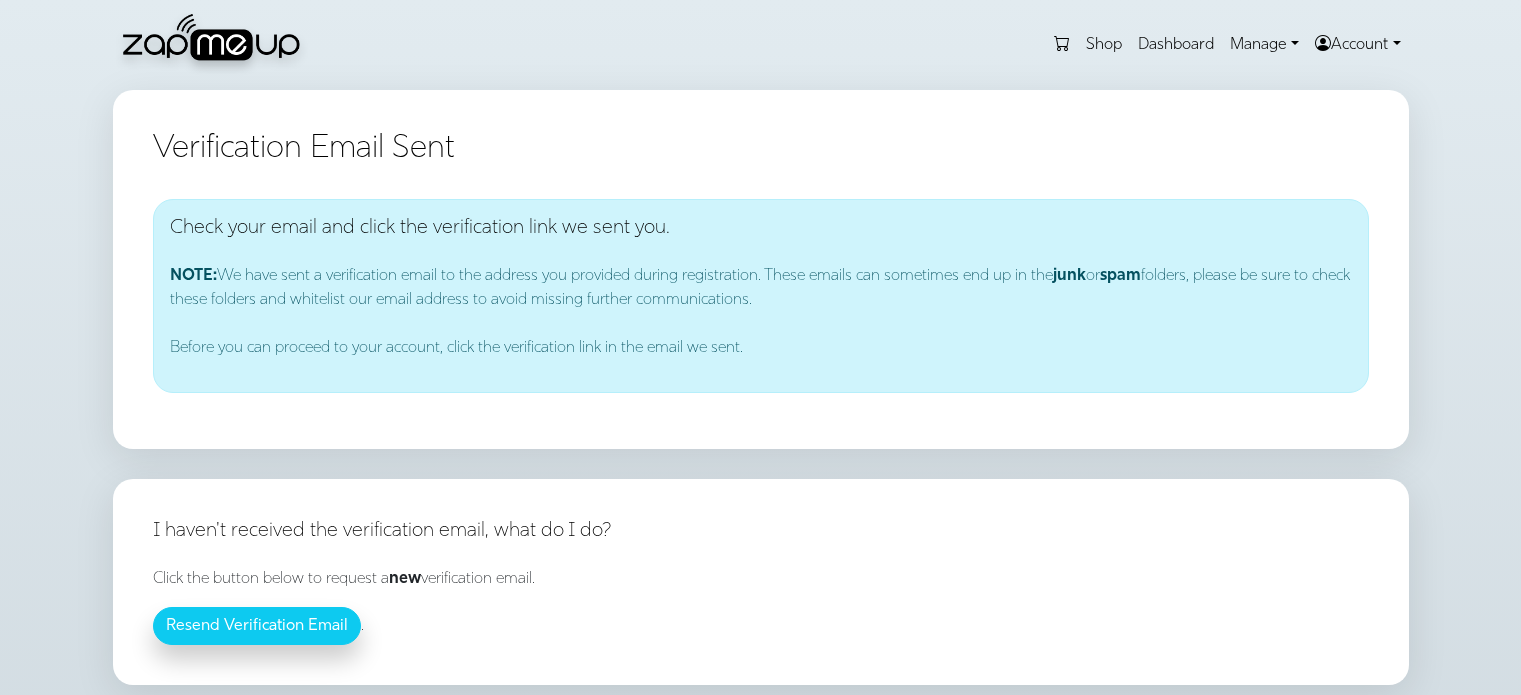 scroll, scrollTop: 0, scrollLeft: 0, axis: both 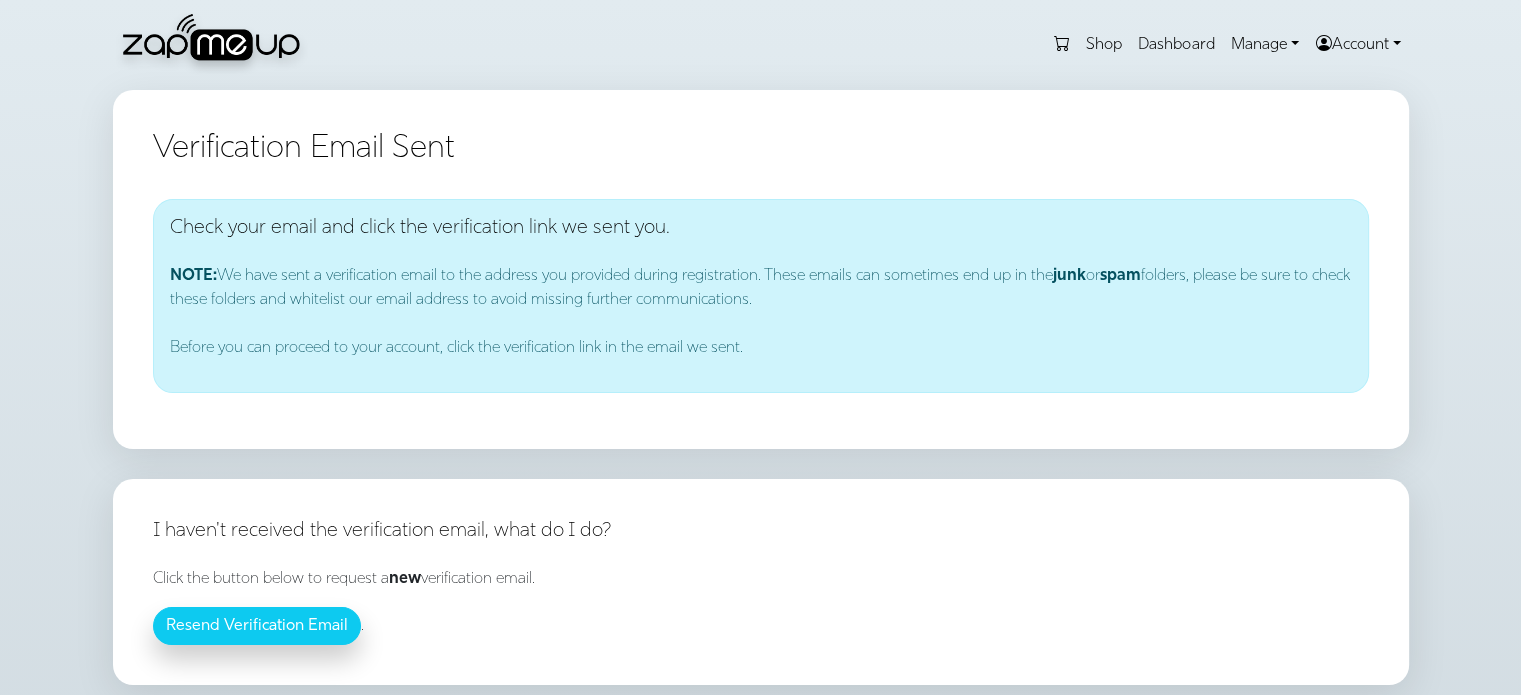 click on "Dashboard" at bounding box center [1176, 45] 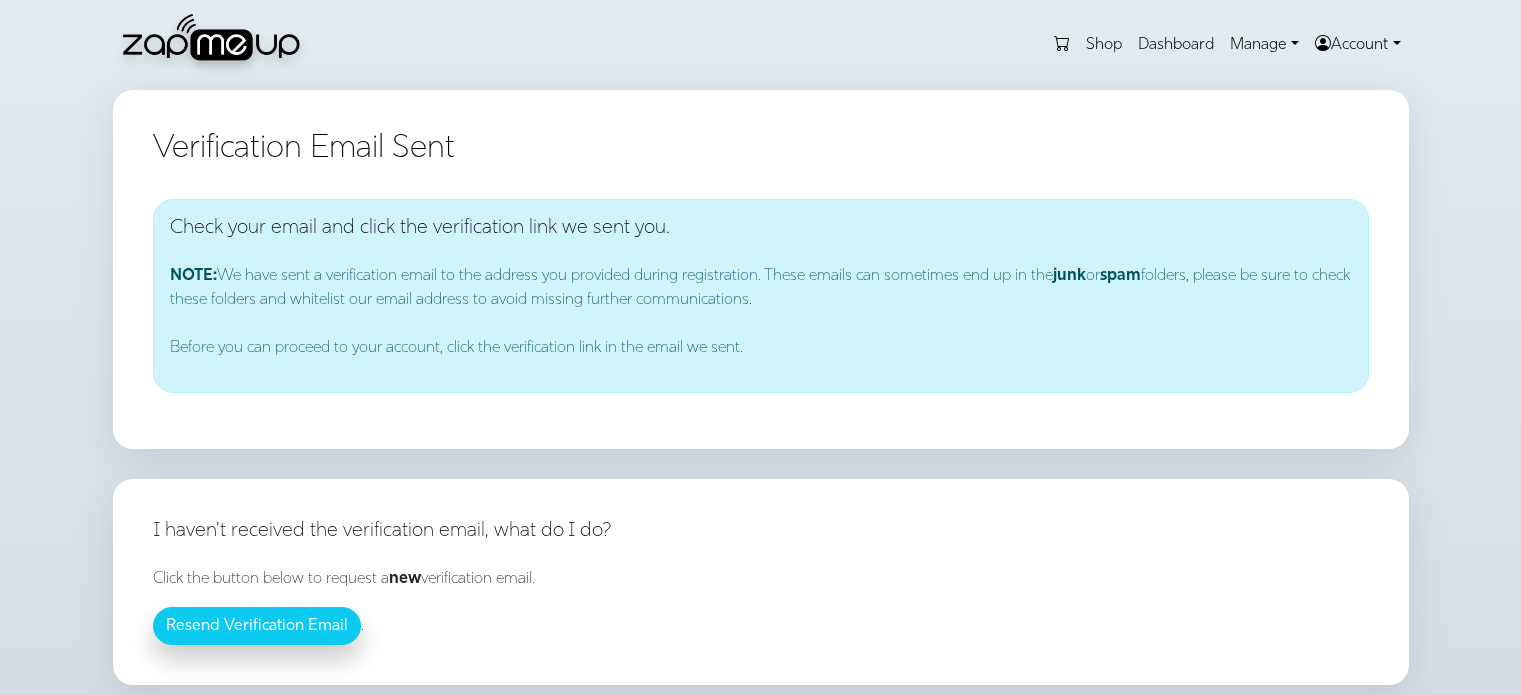scroll, scrollTop: 0, scrollLeft: 0, axis: both 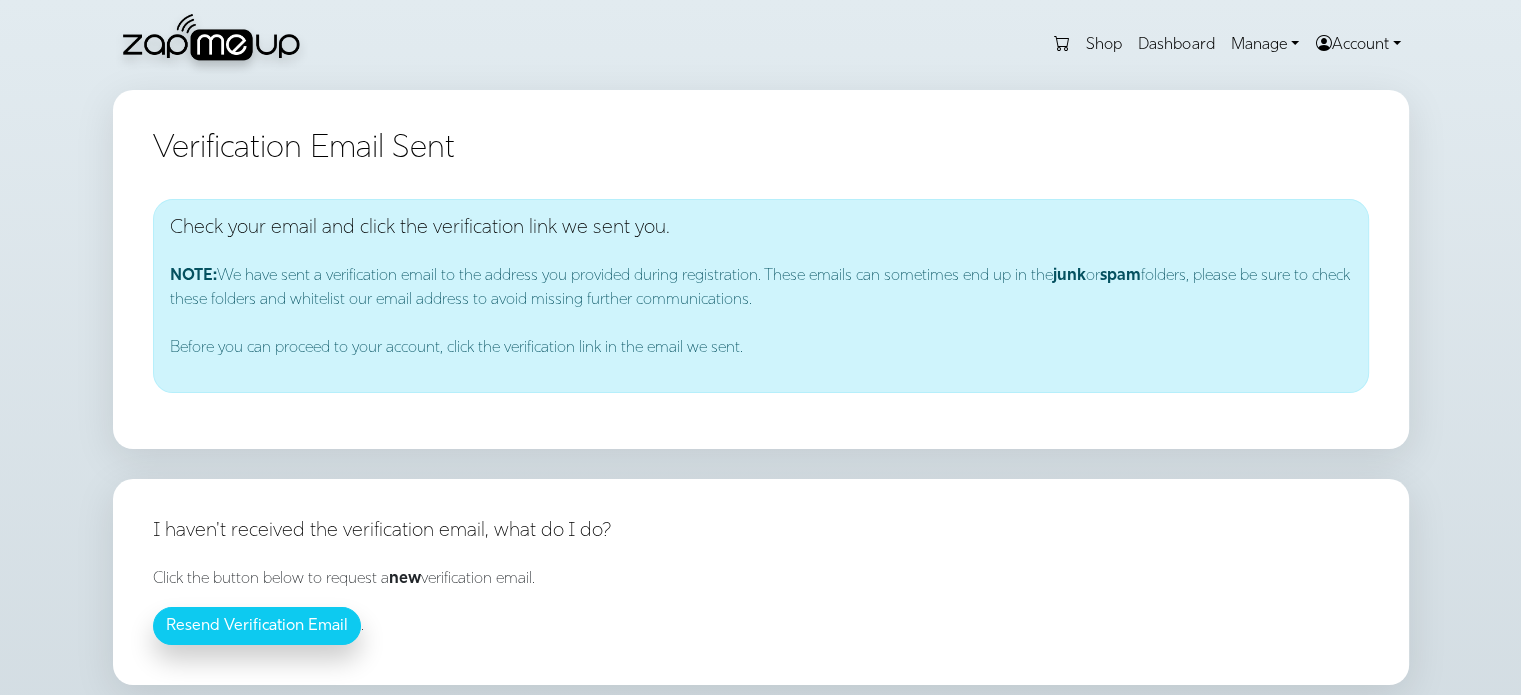 click on "Manage" at bounding box center [1264, 45] 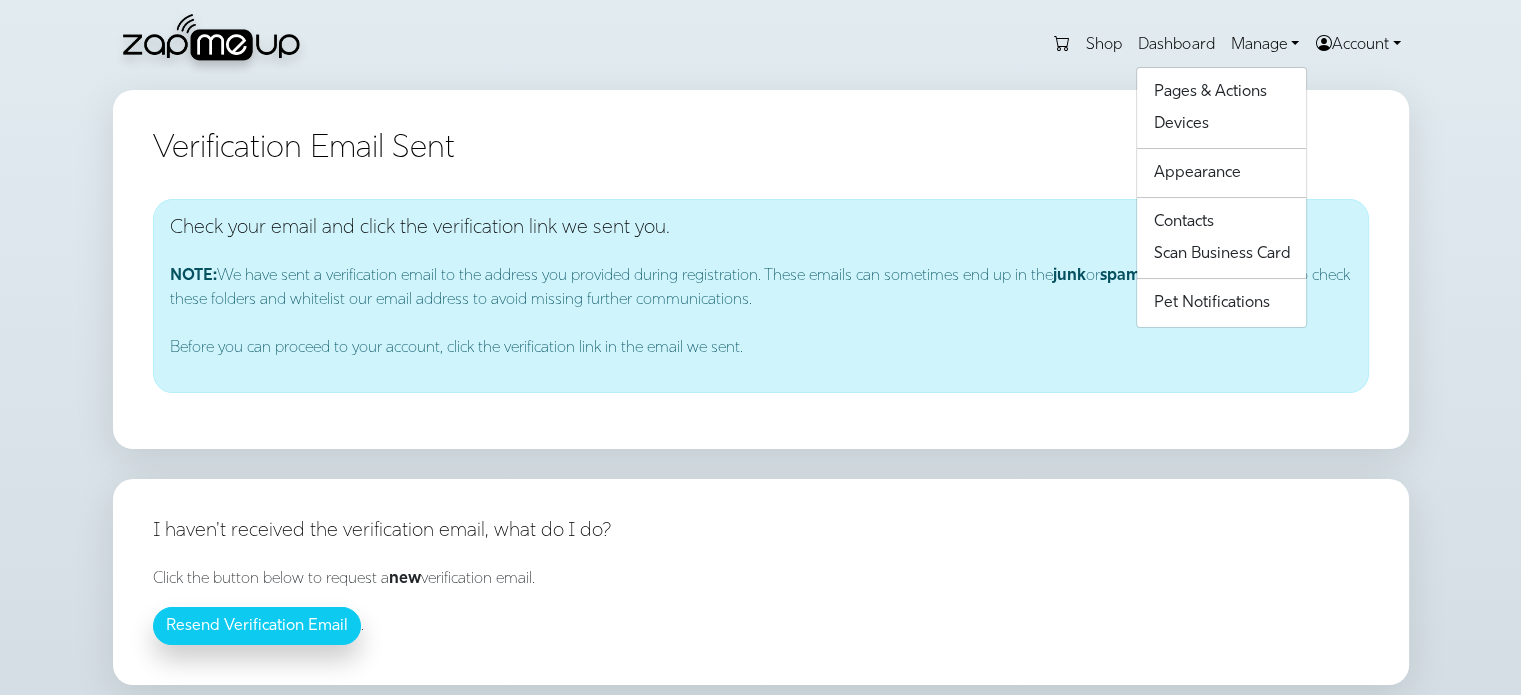 click on "Account" at bounding box center (1264, 45) 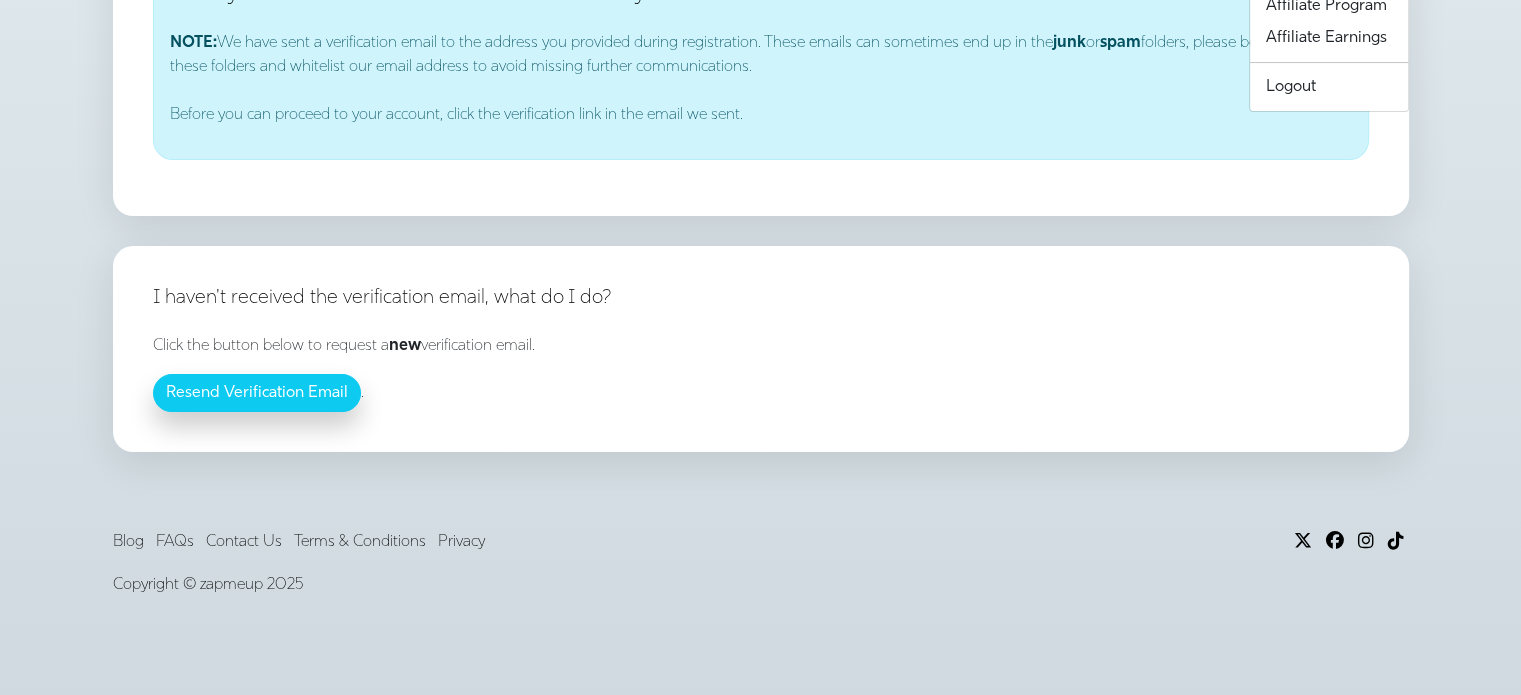scroll, scrollTop: 0, scrollLeft: 0, axis: both 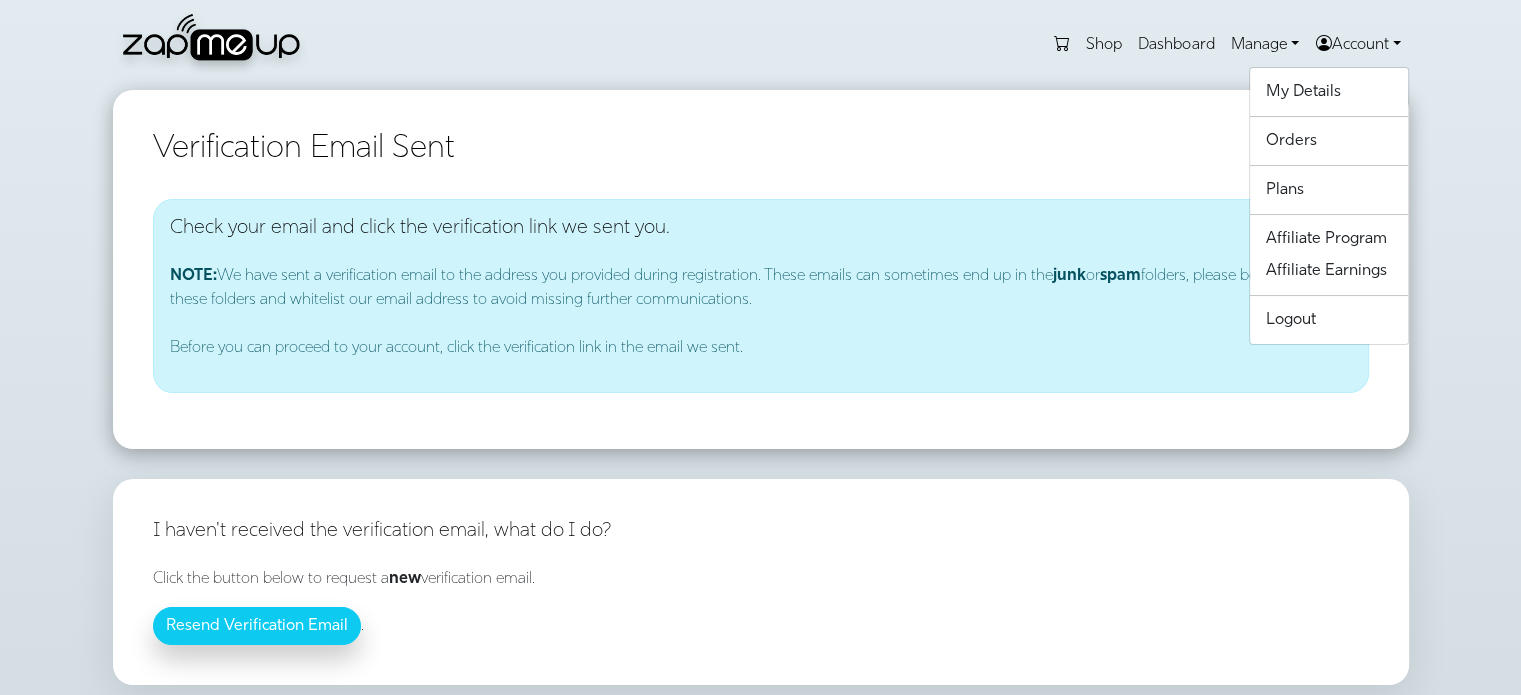 click on "Verification Email Sent" at bounding box center (761, 149) 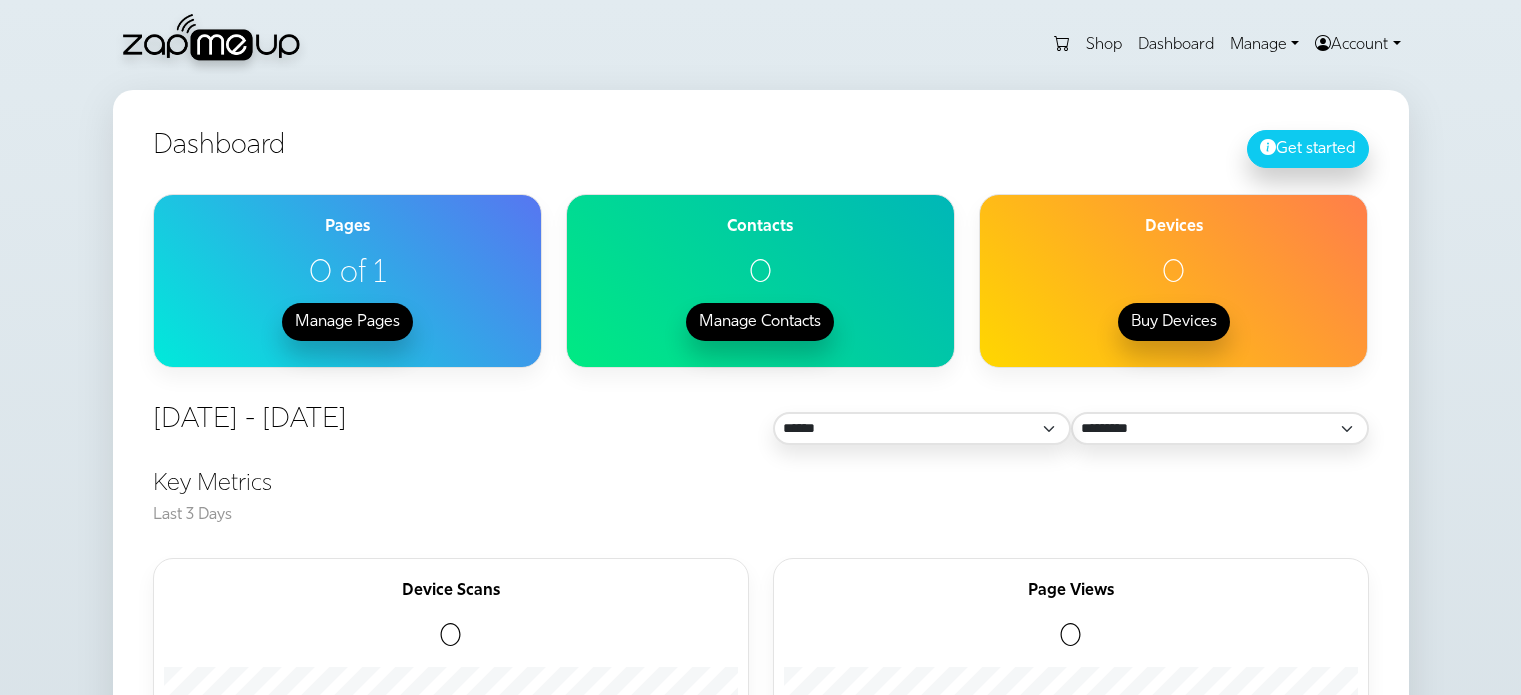 scroll, scrollTop: 0, scrollLeft: 0, axis: both 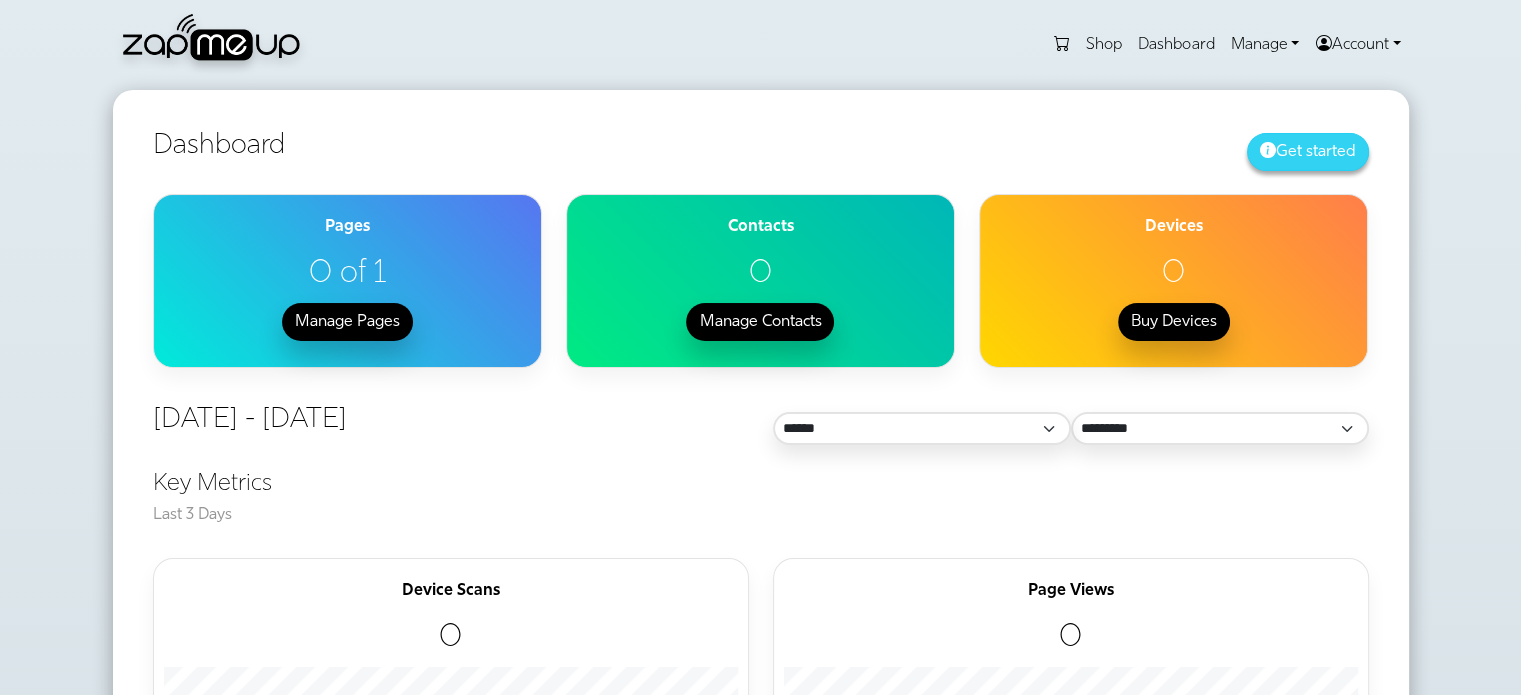 click on "Get started" at bounding box center [1308, 152] 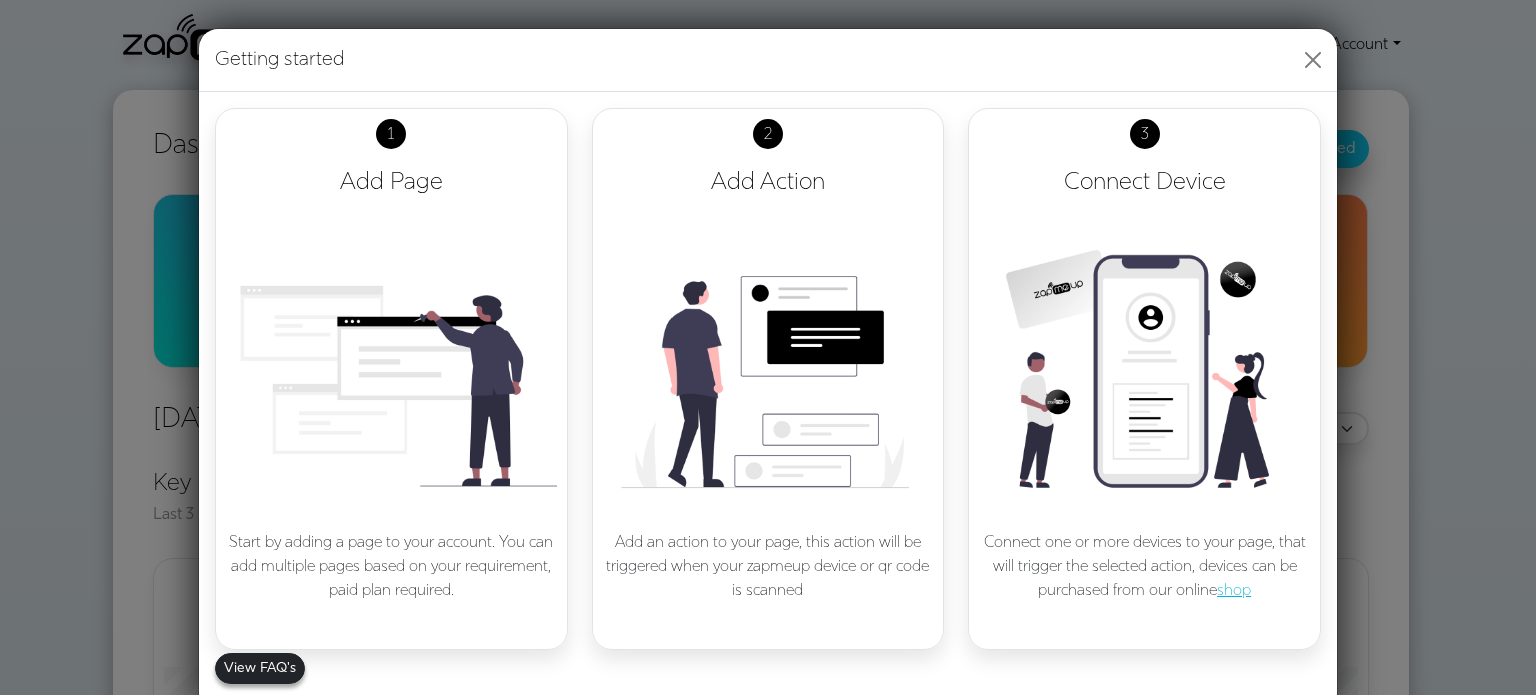 click on "View FAQ's" at bounding box center (260, 668) 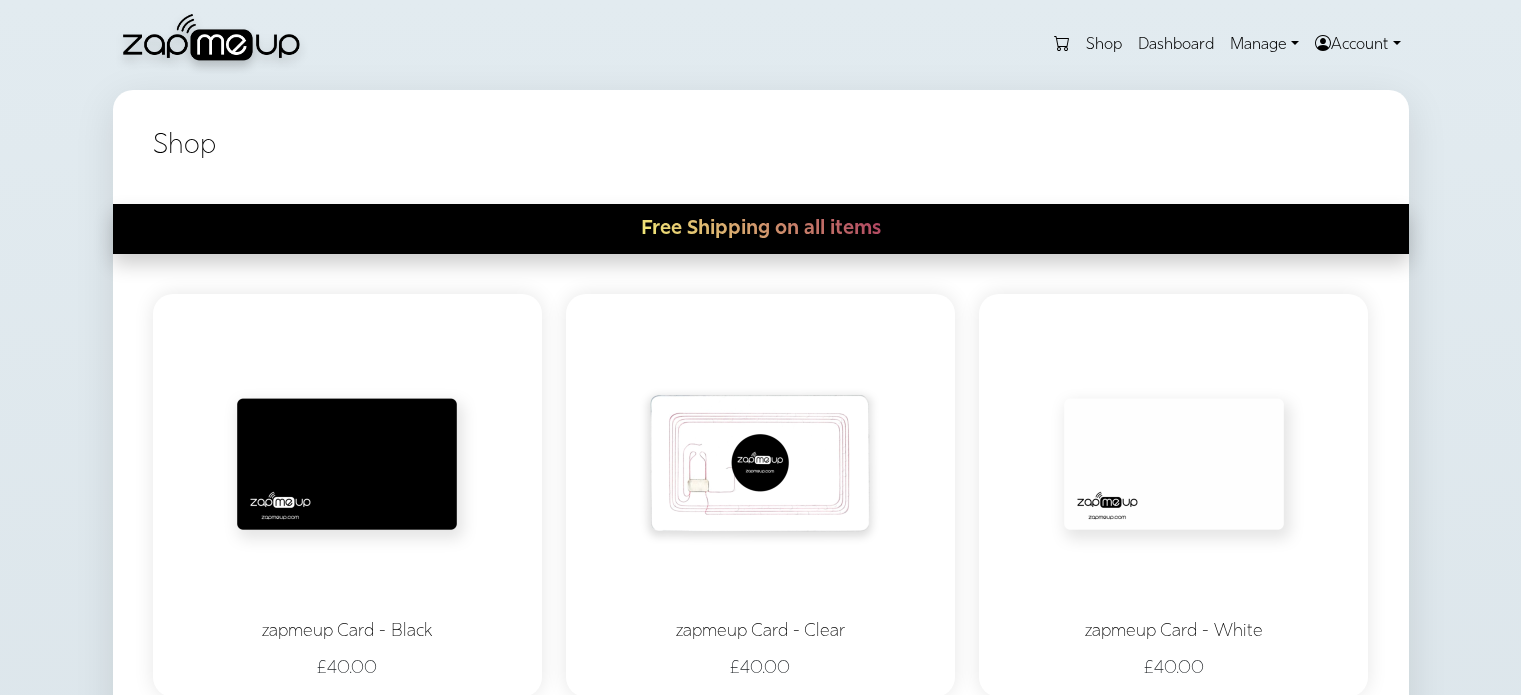 scroll, scrollTop: 0, scrollLeft: 0, axis: both 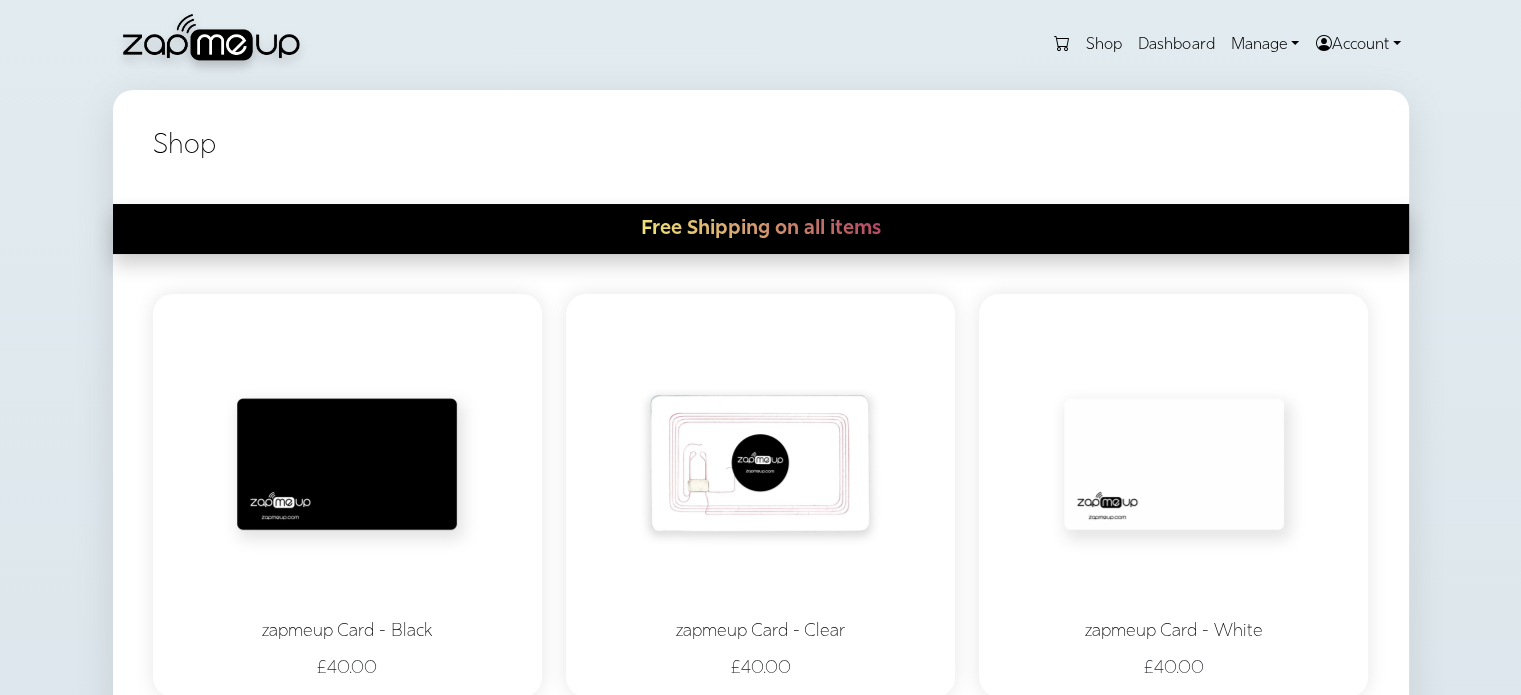 click on "Shop" at bounding box center (1104, 45) 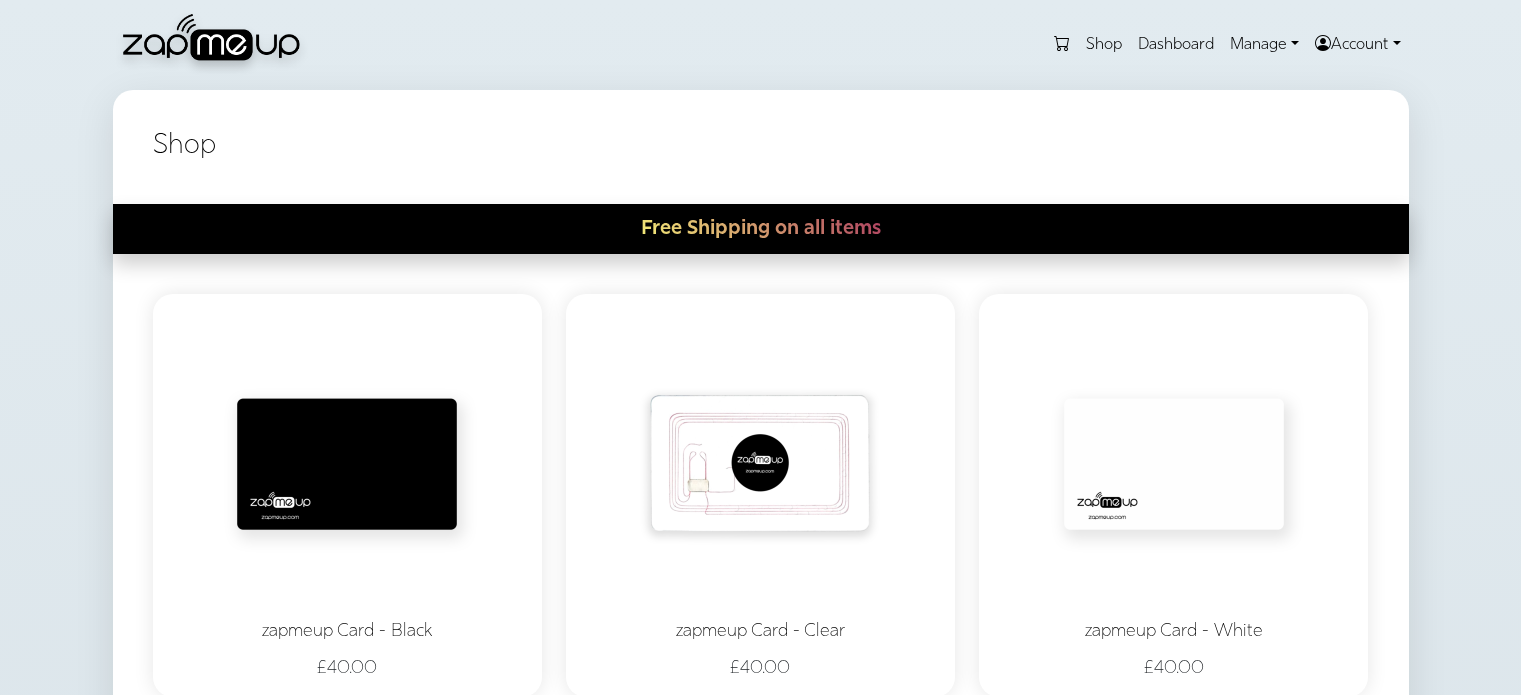 scroll, scrollTop: 0, scrollLeft: 0, axis: both 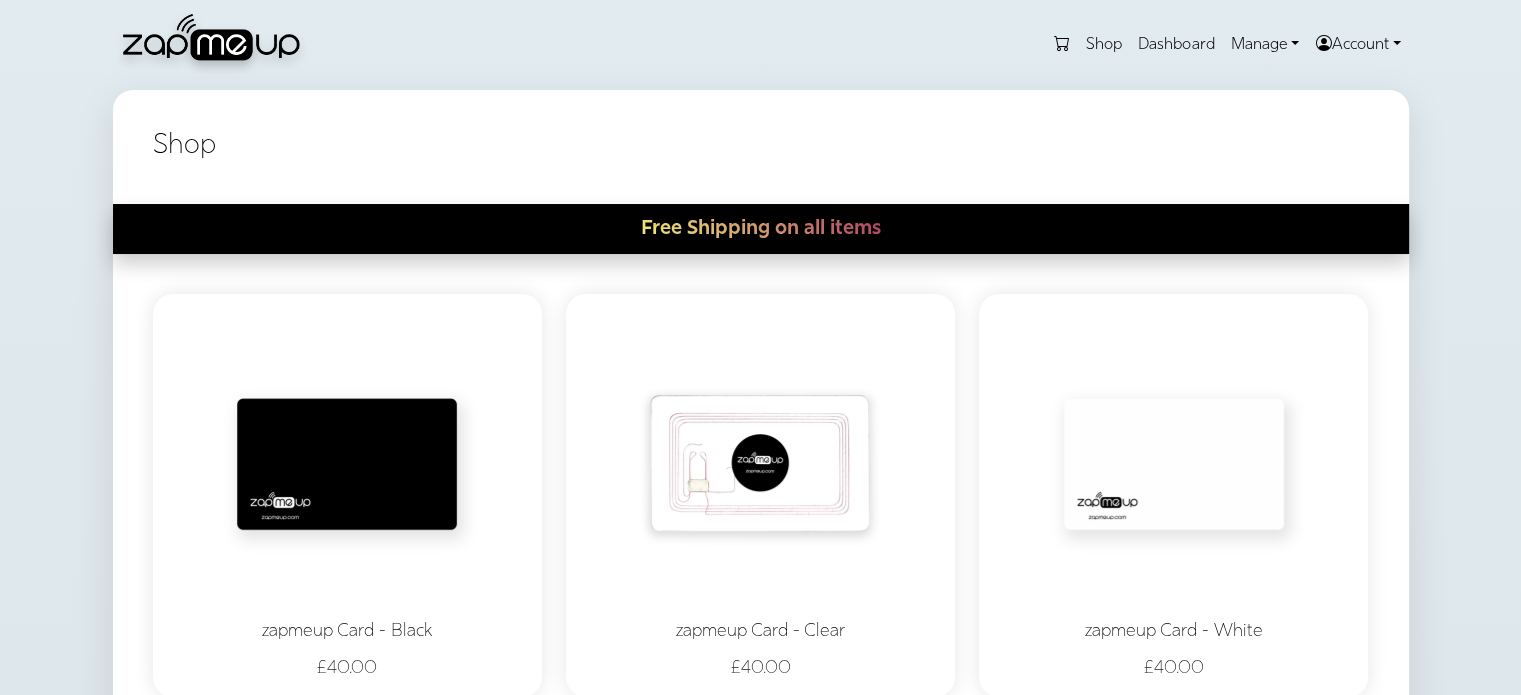 click on "Manage" at bounding box center (1264, 45) 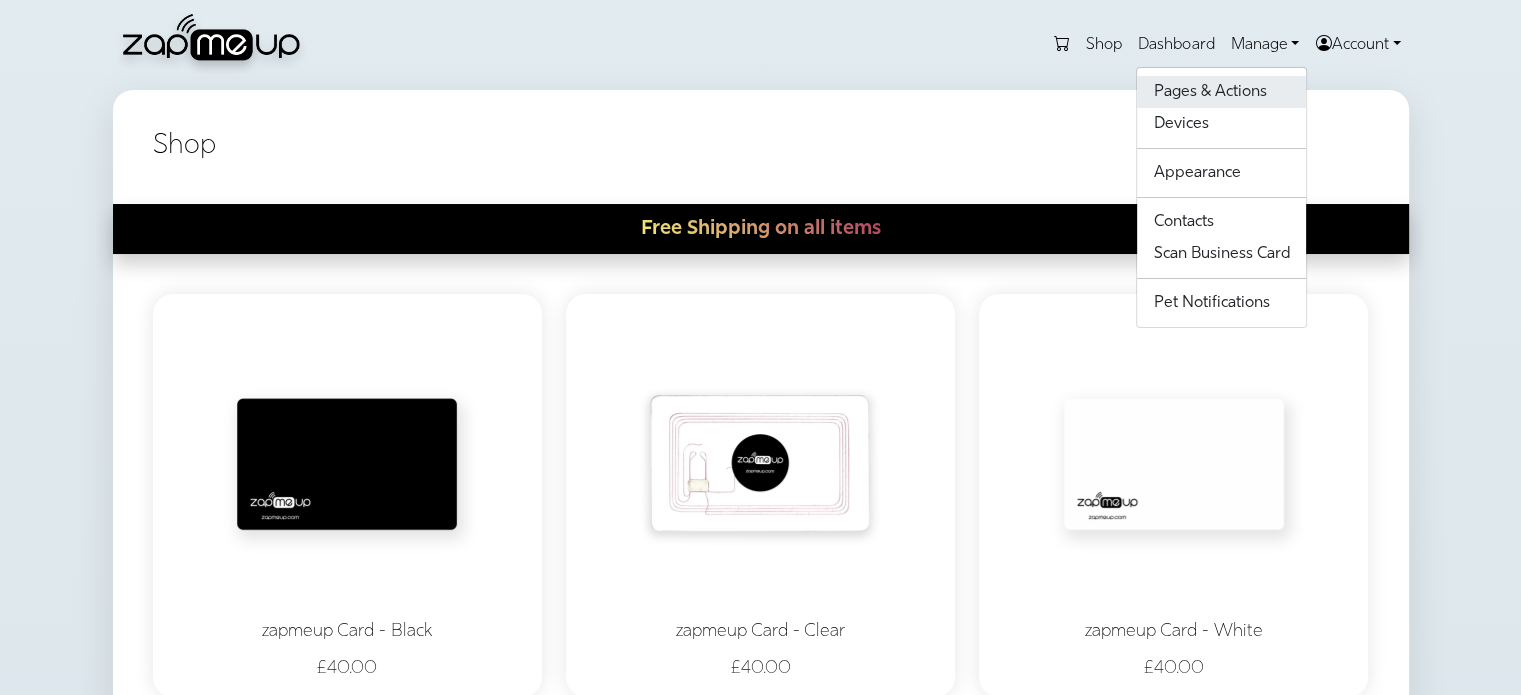 click on "Pages & Actions" at bounding box center (1221, 92) 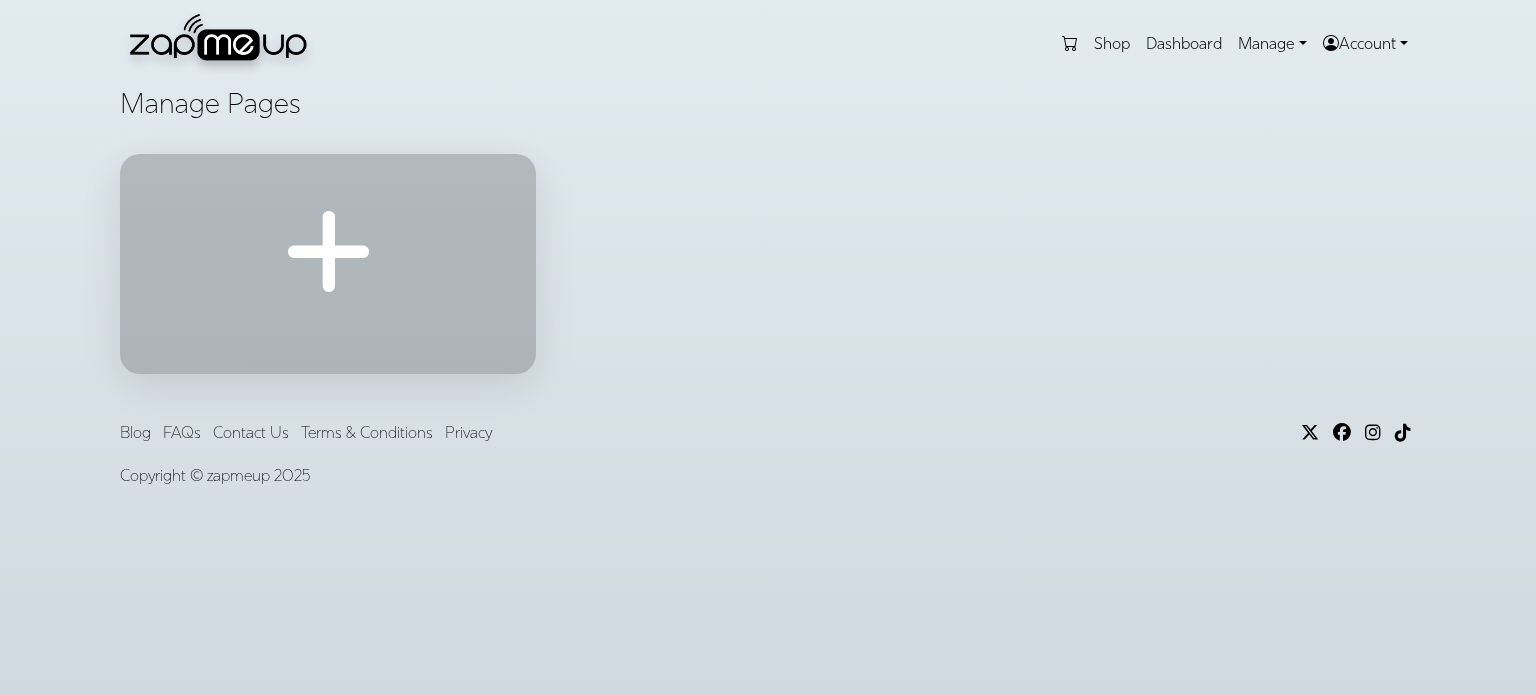 scroll, scrollTop: 0, scrollLeft: 0, axis: both 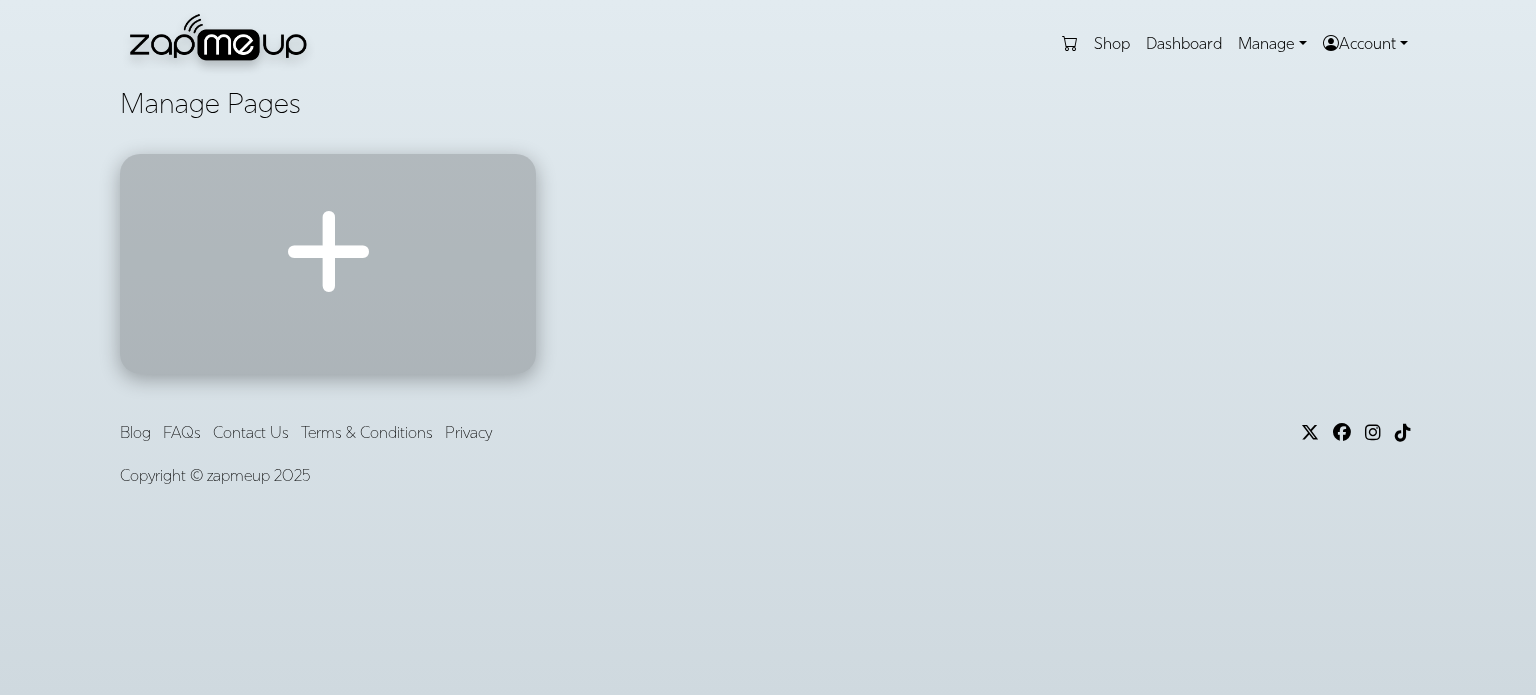 click at bounding box center [328, 252] 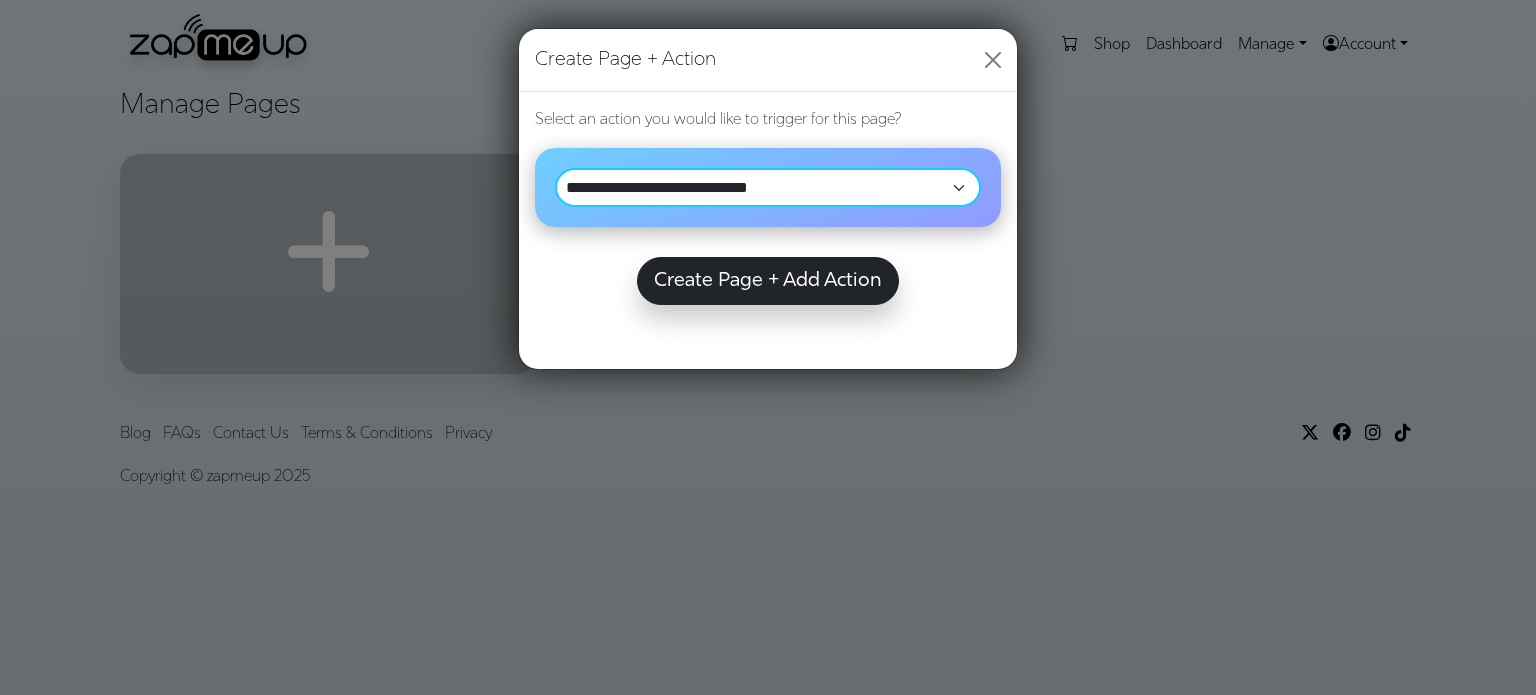 click on "**********" at bounding box center (768, 187) 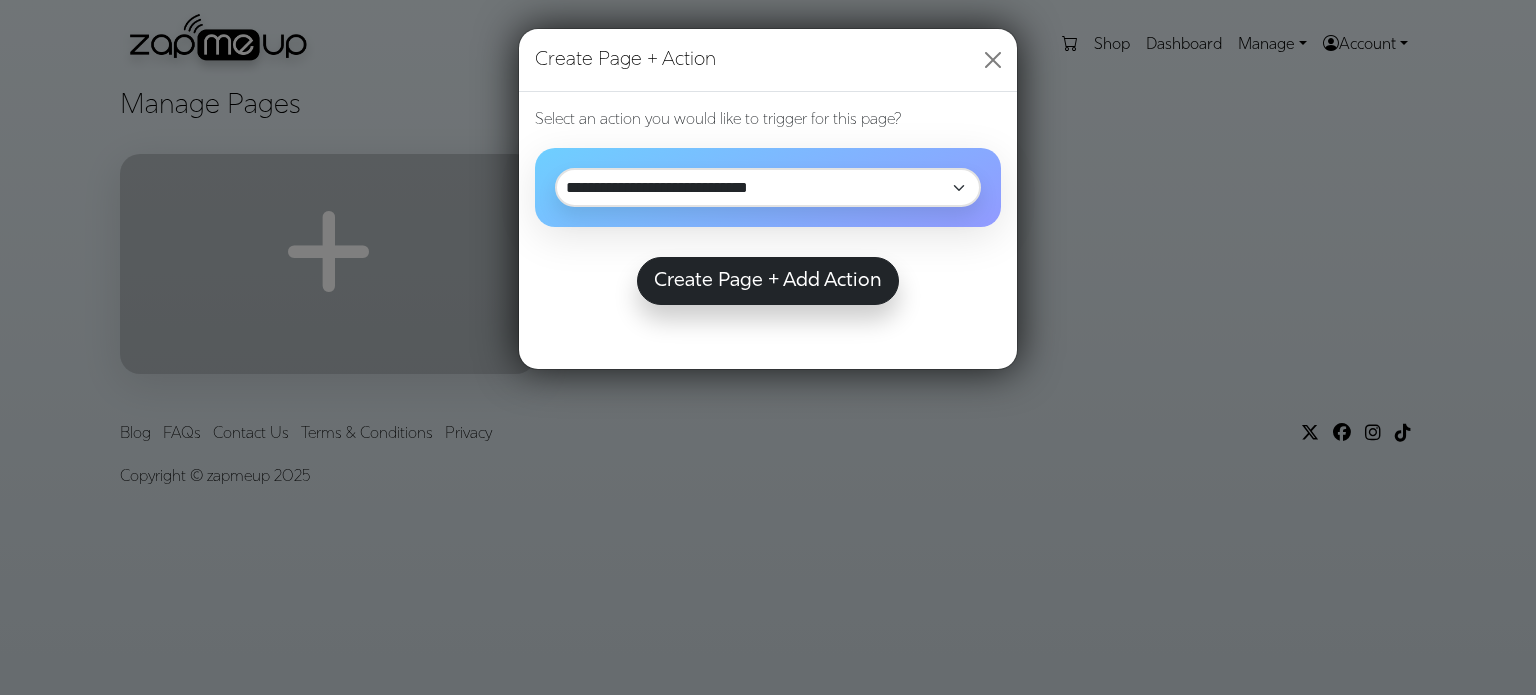 click on "**********" at bounding box center (768, 347) 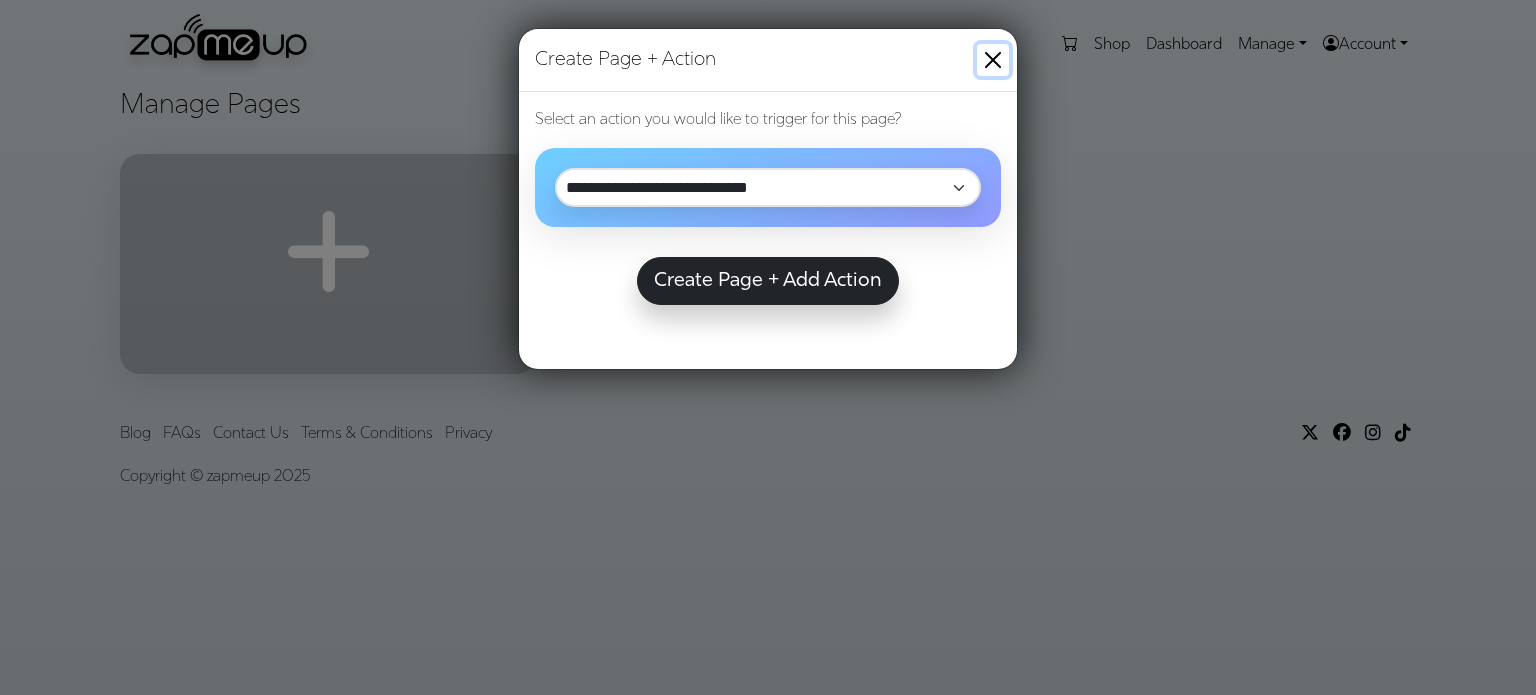 click at bounding box center [993, 60] 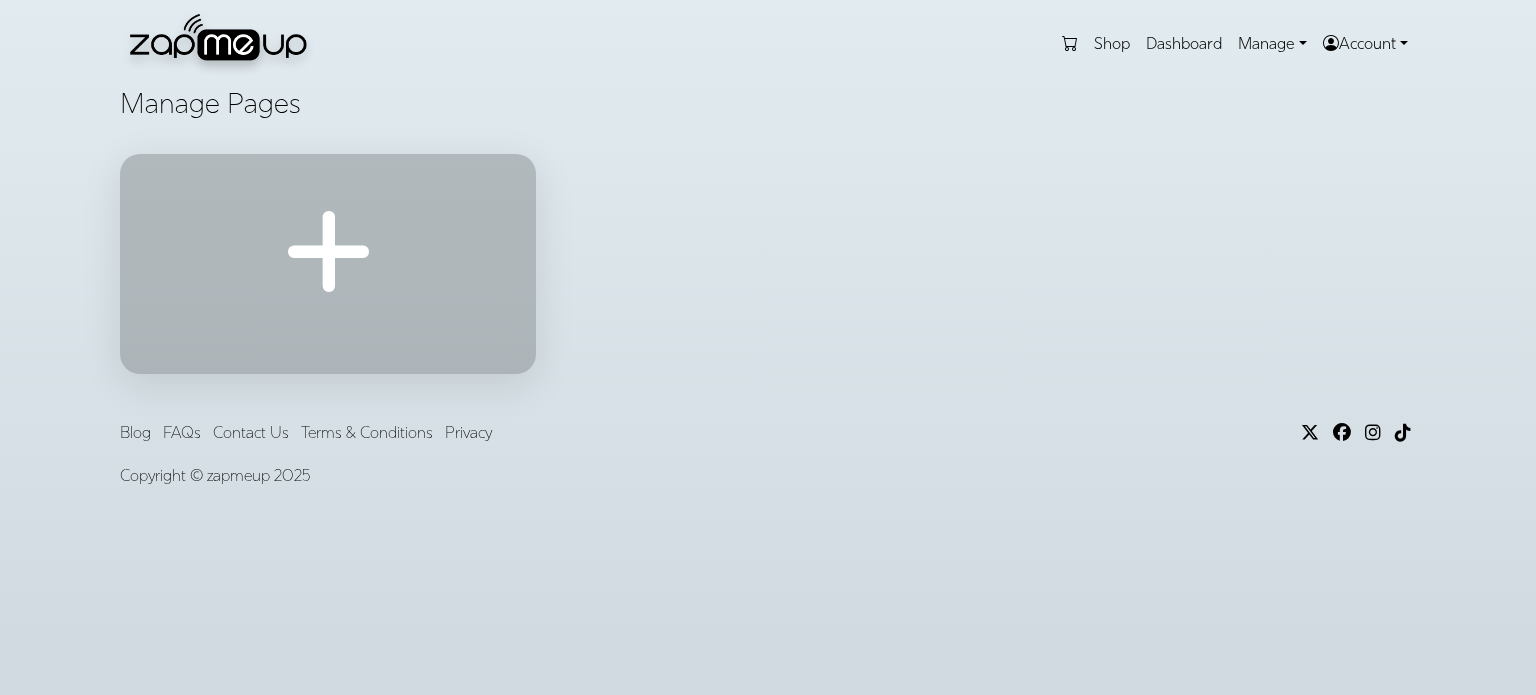 click on "Shop" at bounding box center (1112, 45) 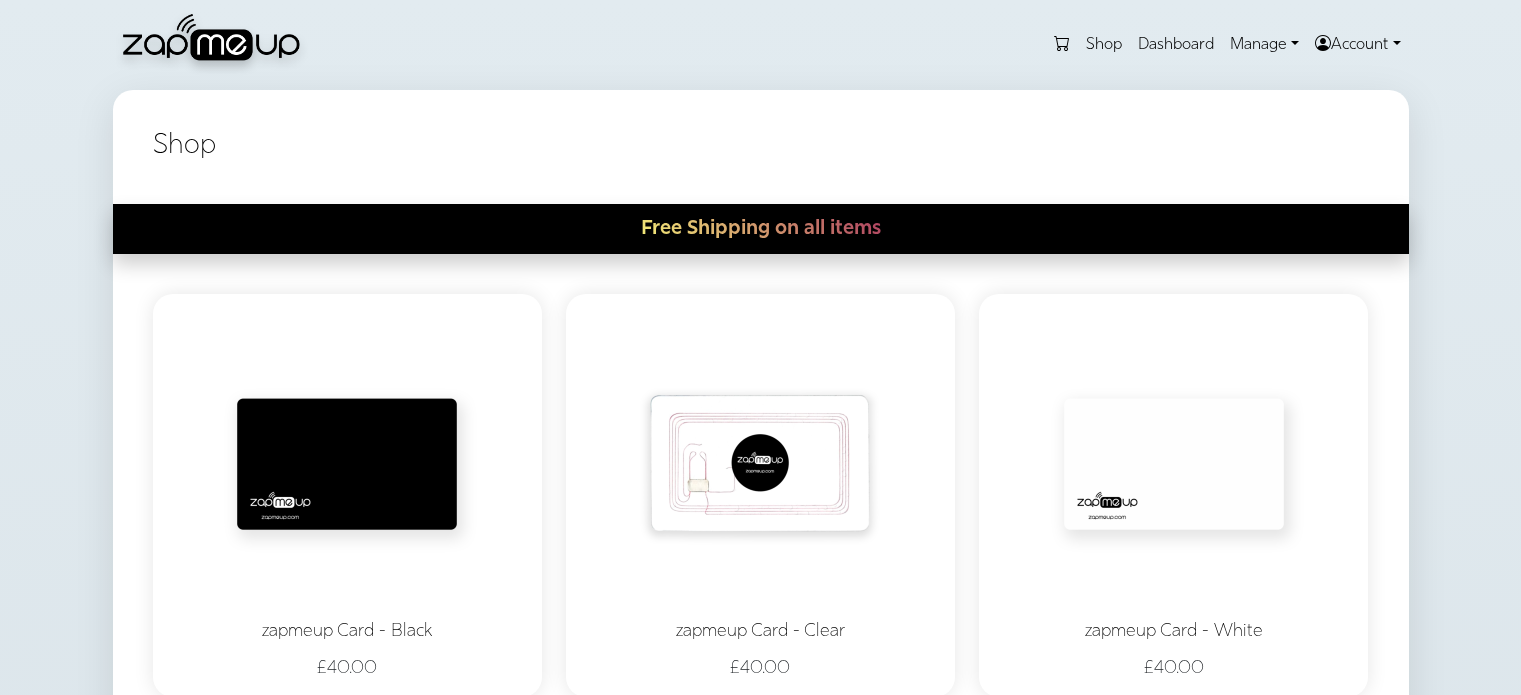 scroll, scrollTop: 0, scrollLeft: 0, axis: both 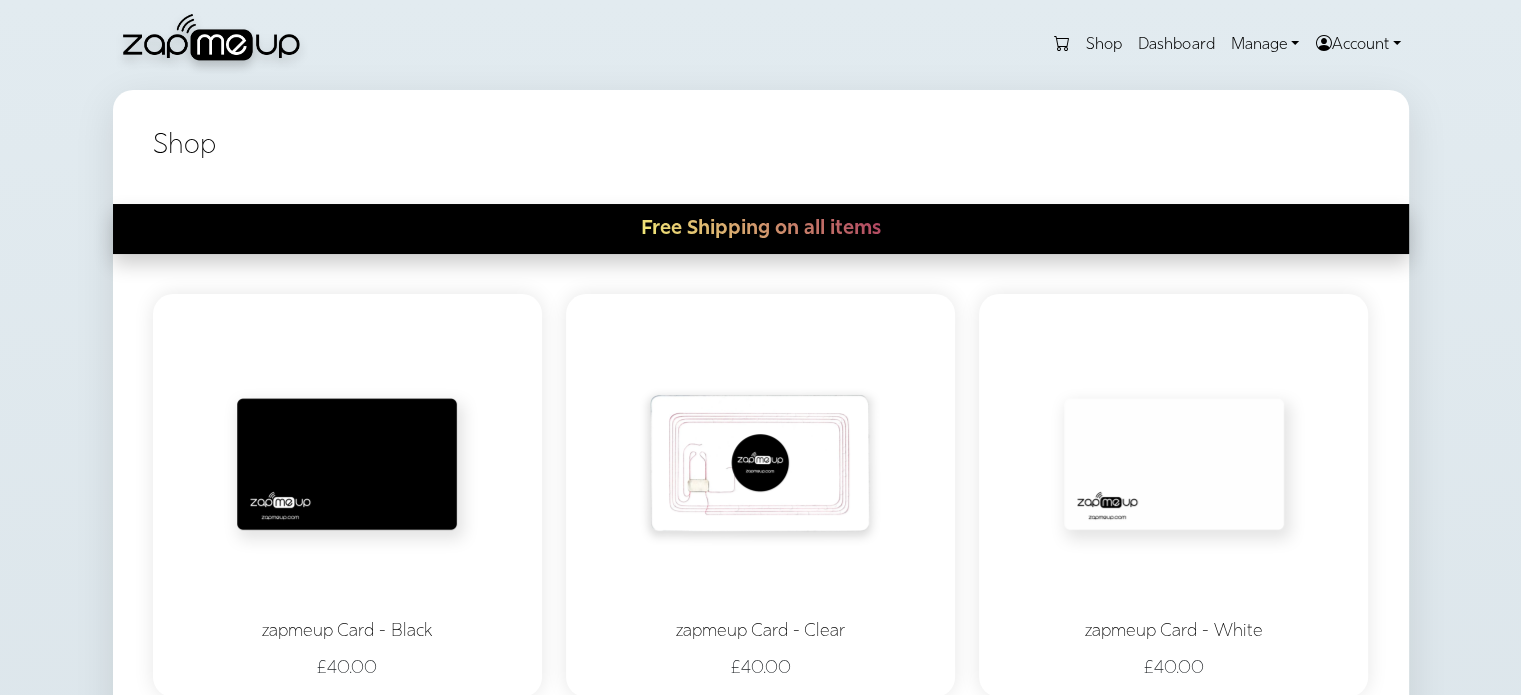 click on "Shop" at bounding box center [1104, 45] 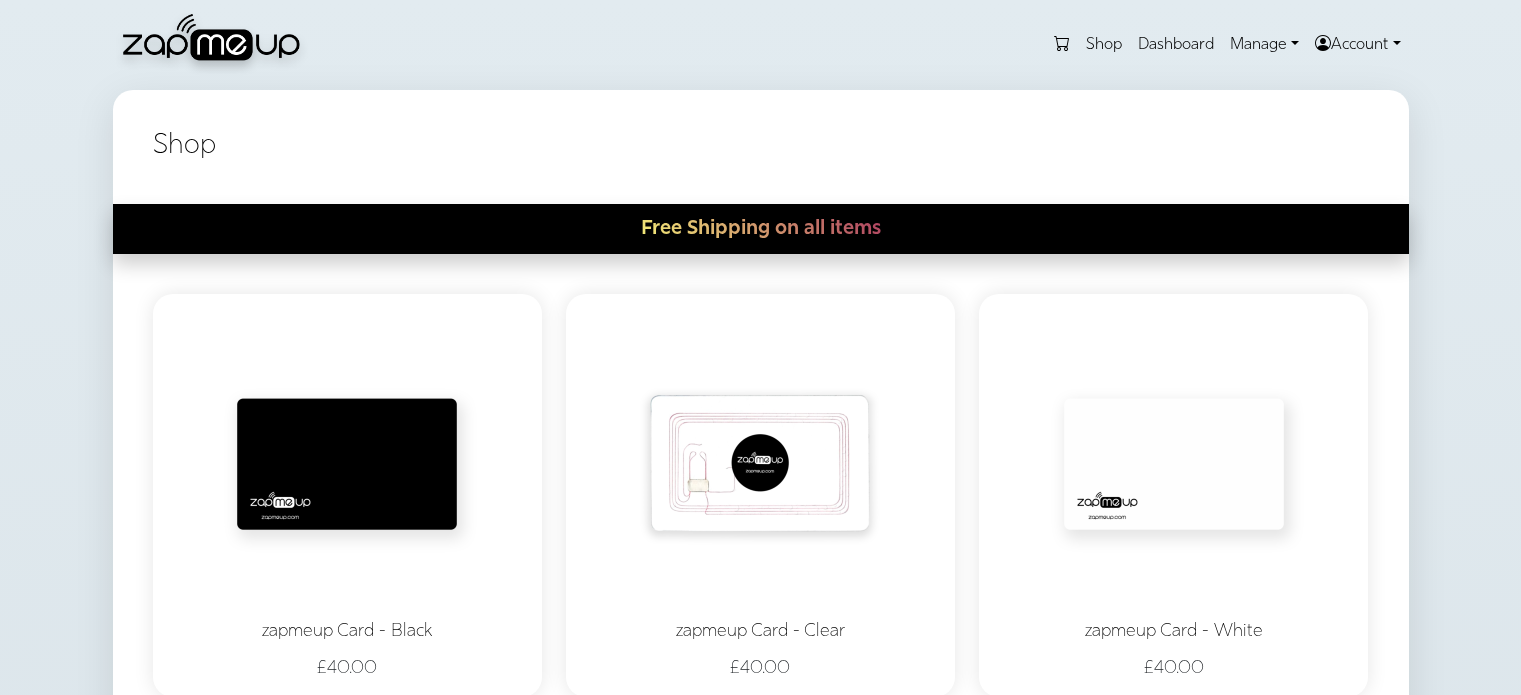 scroll, scrollTop: 0, scrollLeft: 0, axis: both 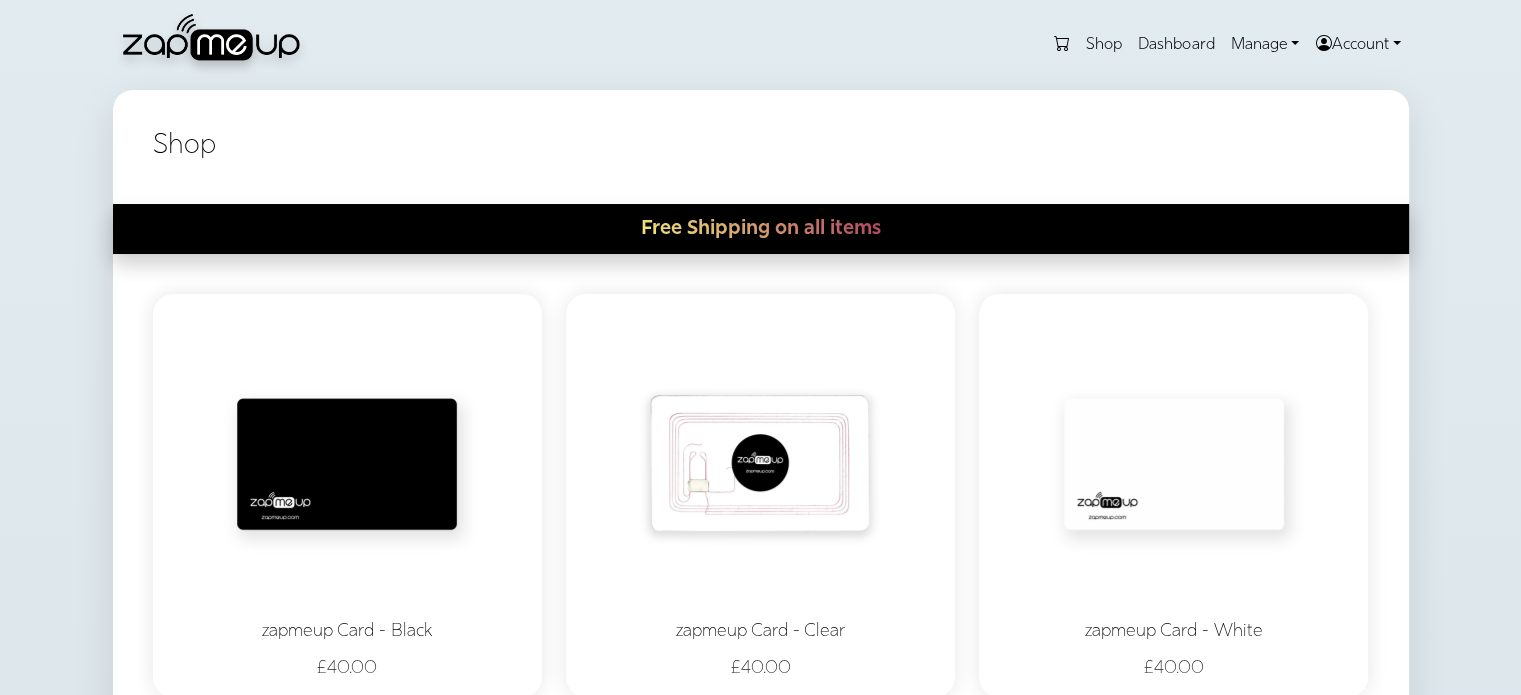click on "Manage" at bounding box center [1264, 45] 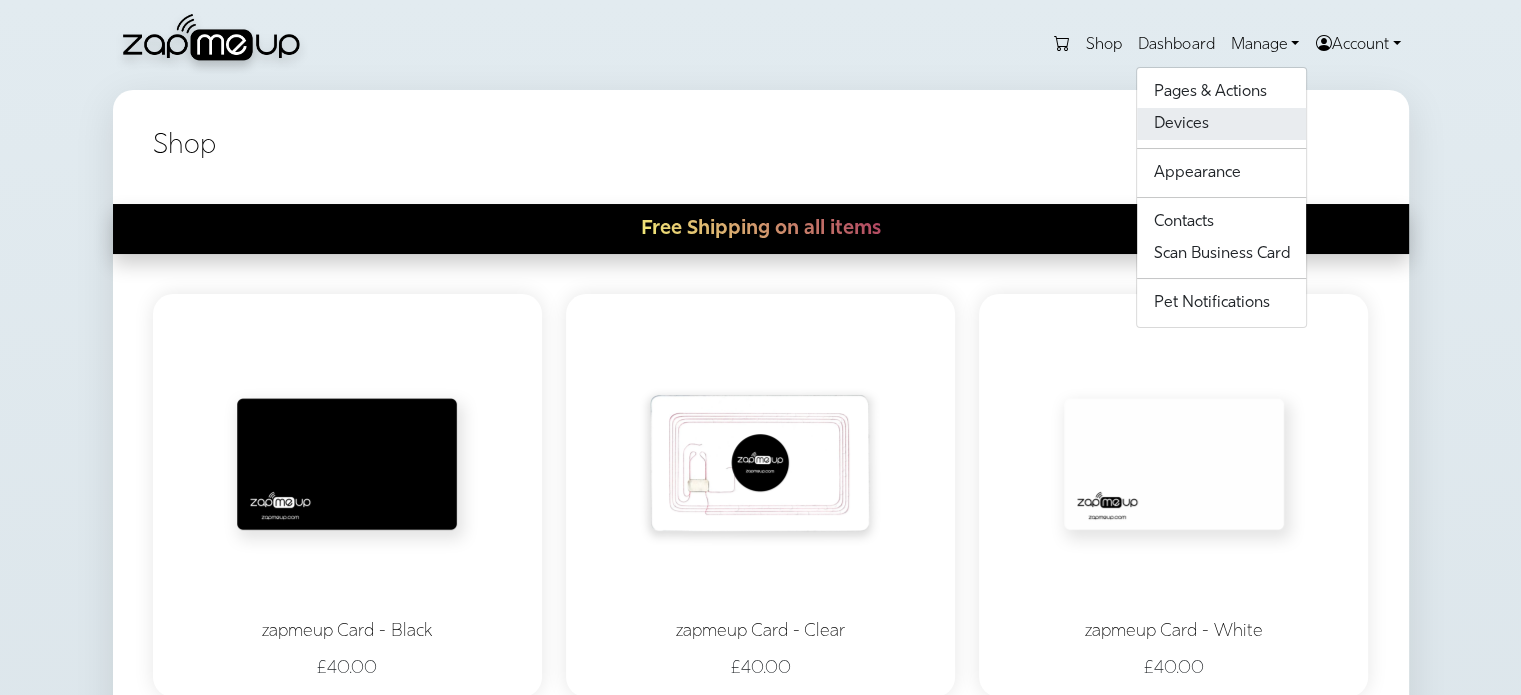 click on "Devices" at bounding box center [1221, 124] 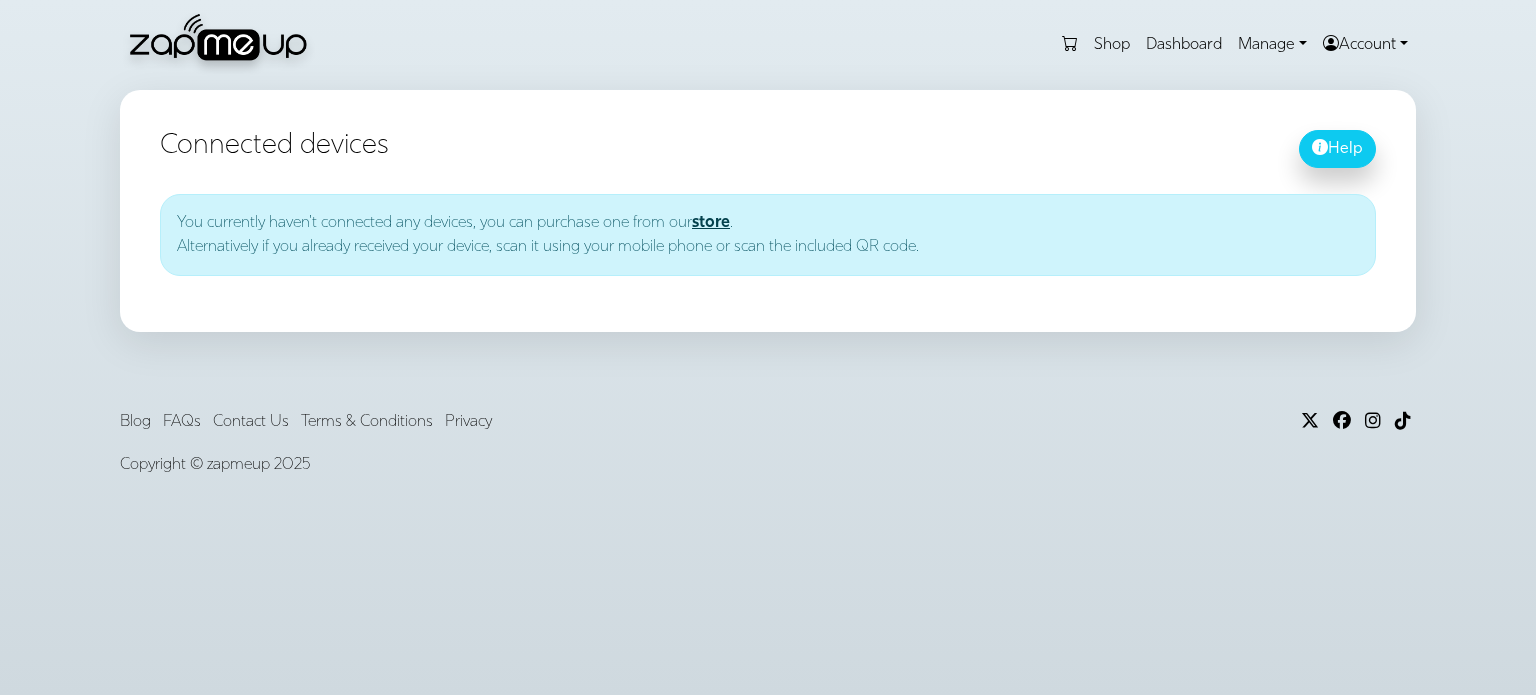 scroll, scrollTop: 0, scrollLeft: 0, axis: both 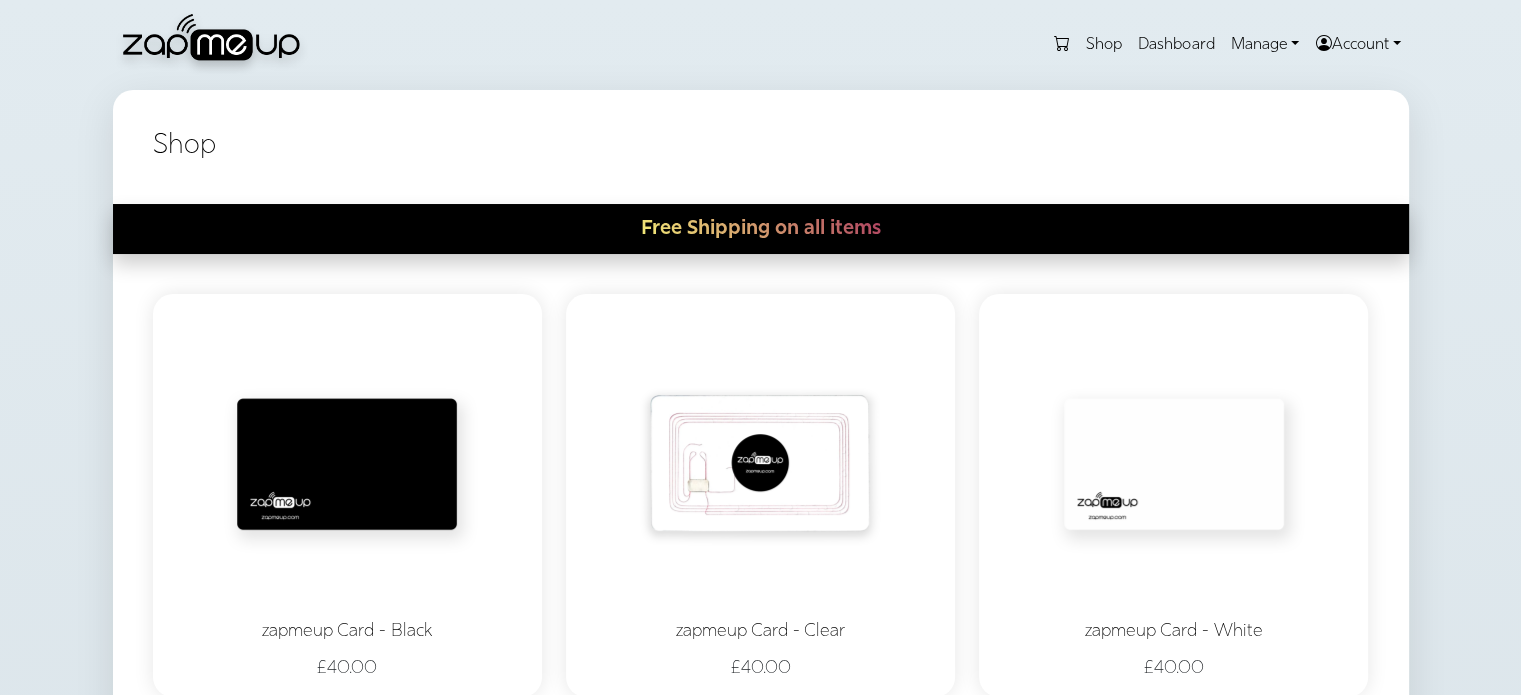 click on "Dashboard" at bounding box center (1176, 45) 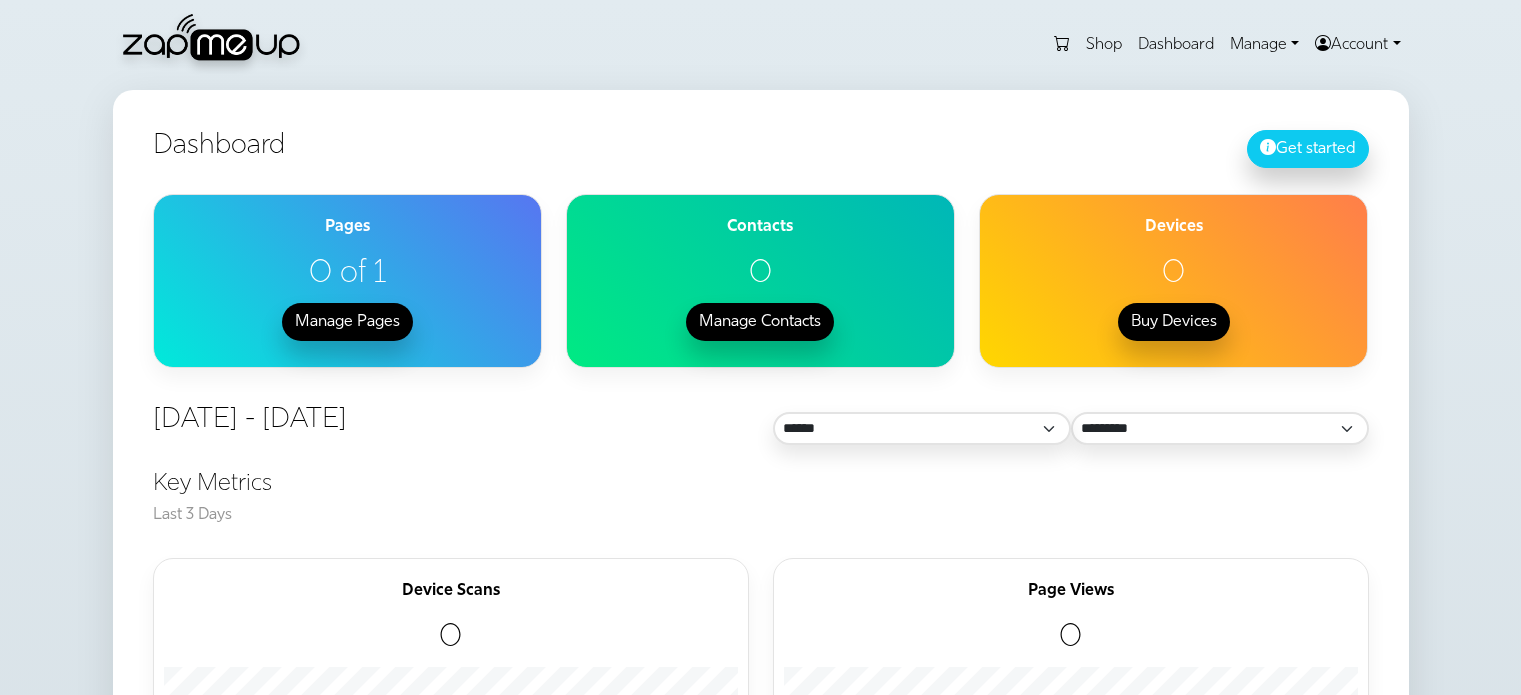 scroll, scrollTop: 0, scrollLeft: 0, axis: both 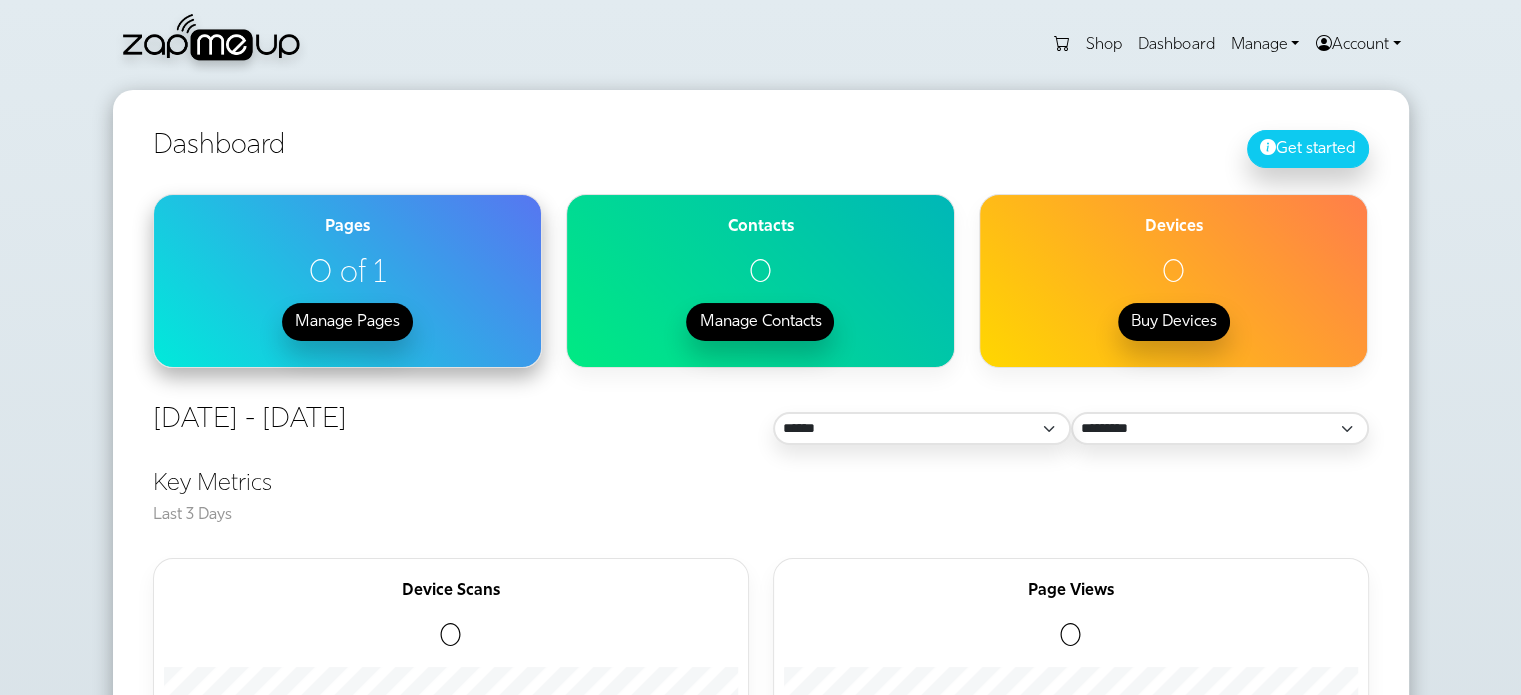 click on "0
of 1" at bounding box center (347, 274) 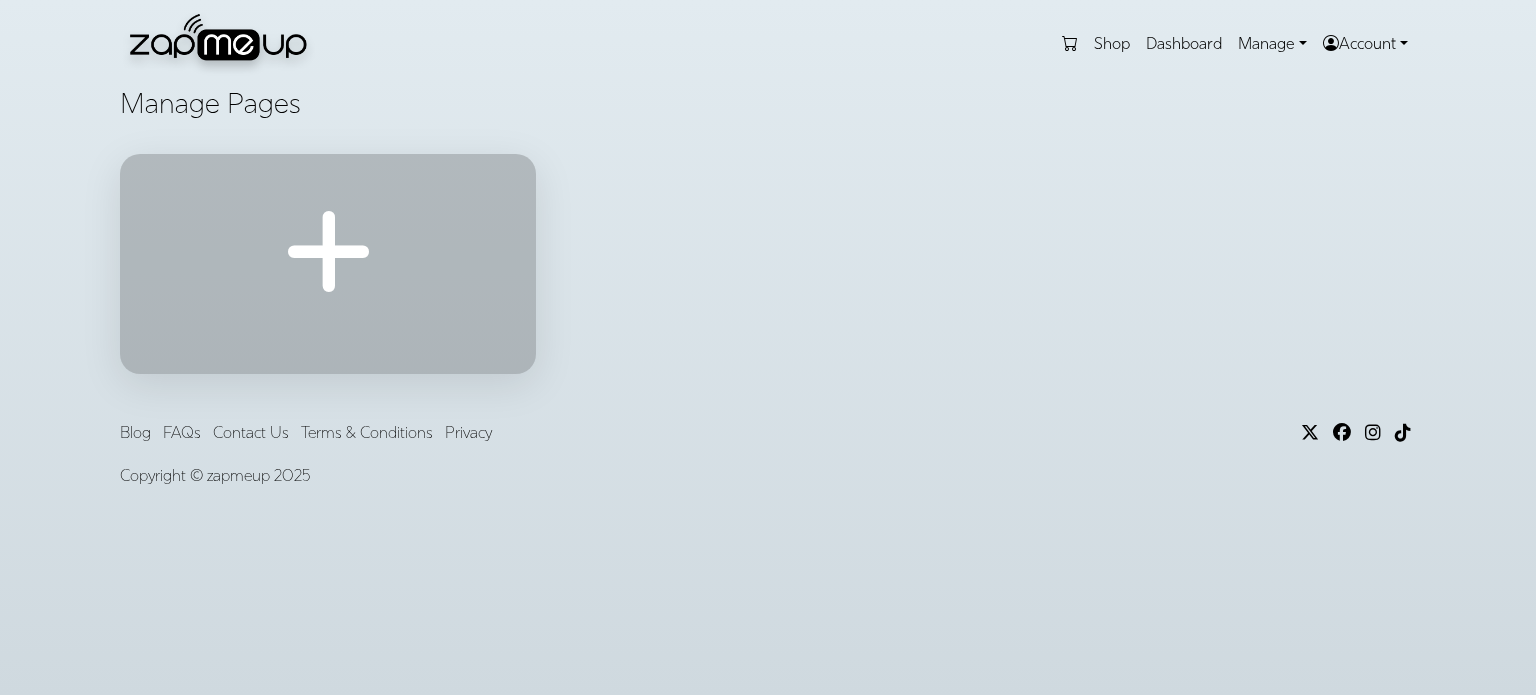scroll, scrollTop: 0, scrollLeft: 0, axis: both 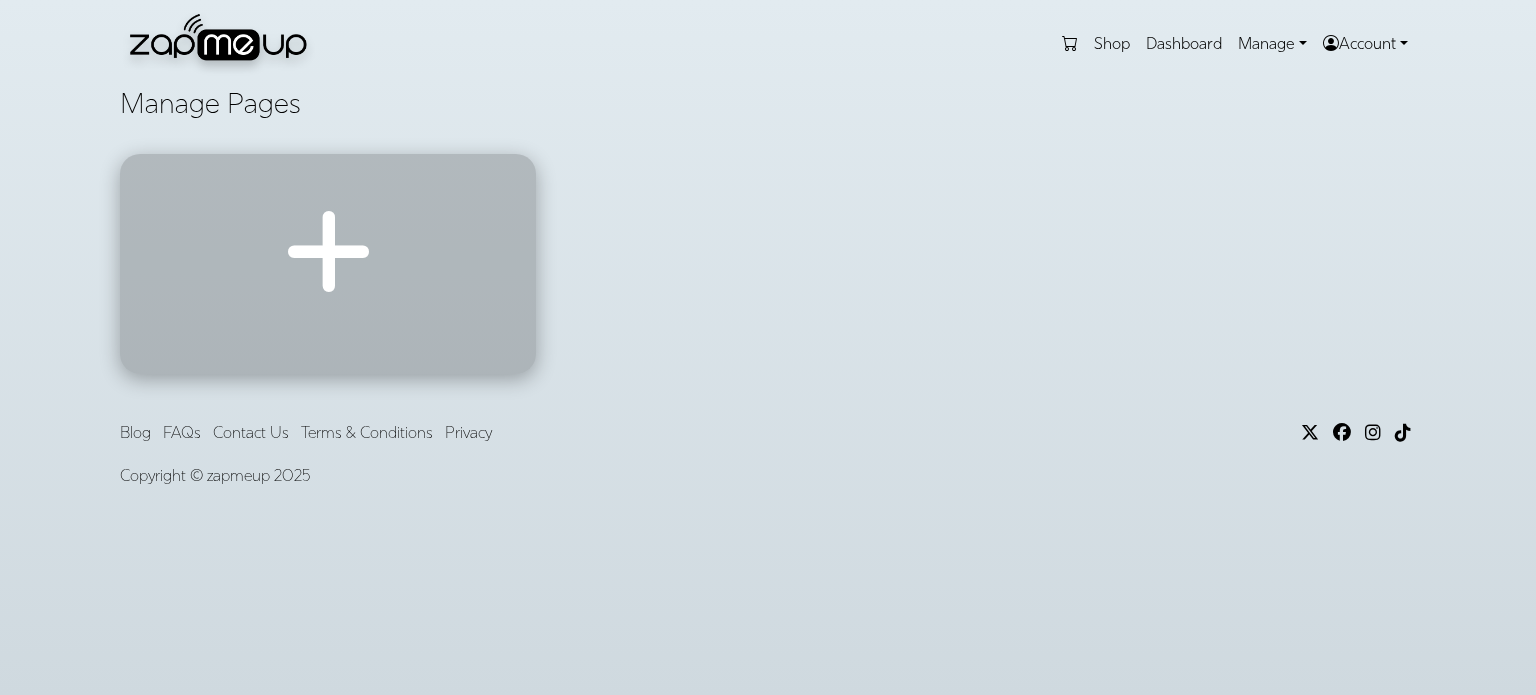 click at bounding box center [328, 252] 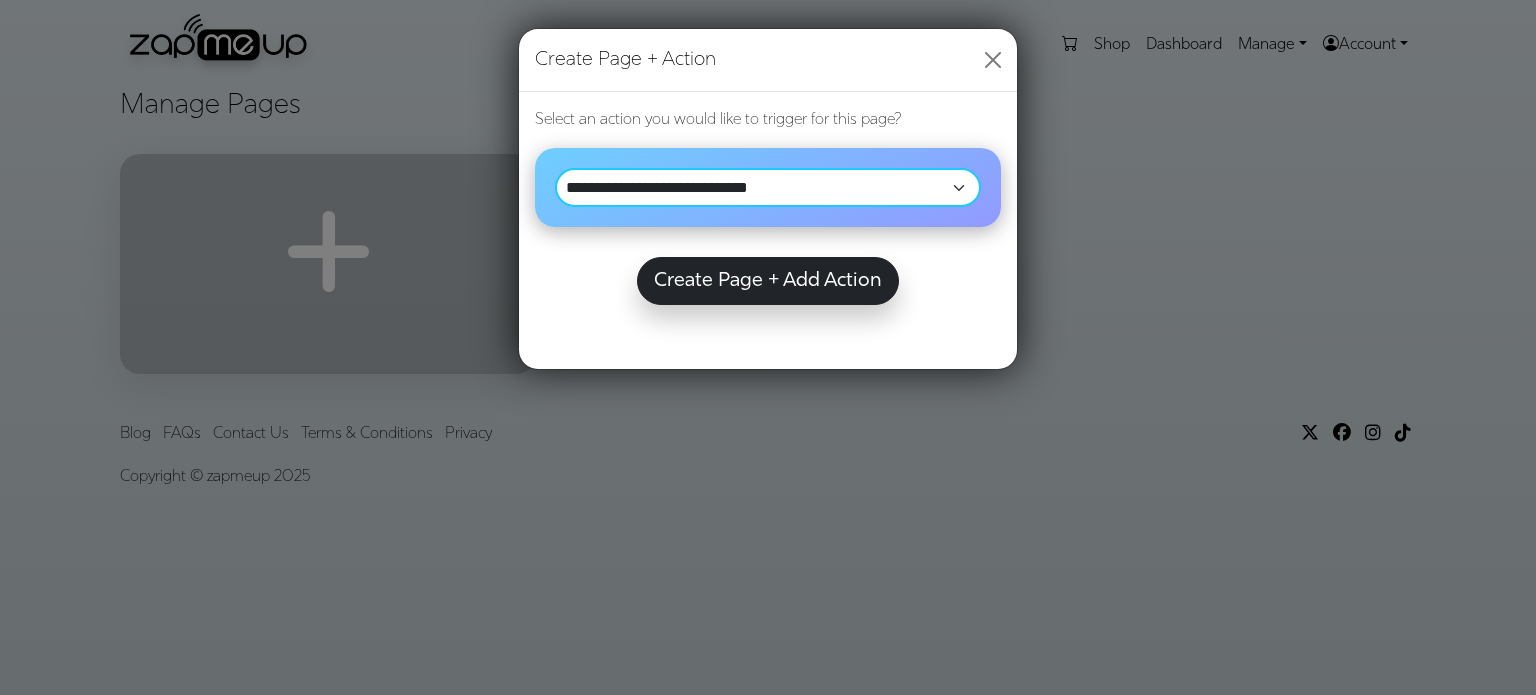 click on "**********" at bounding box center [768, 187] 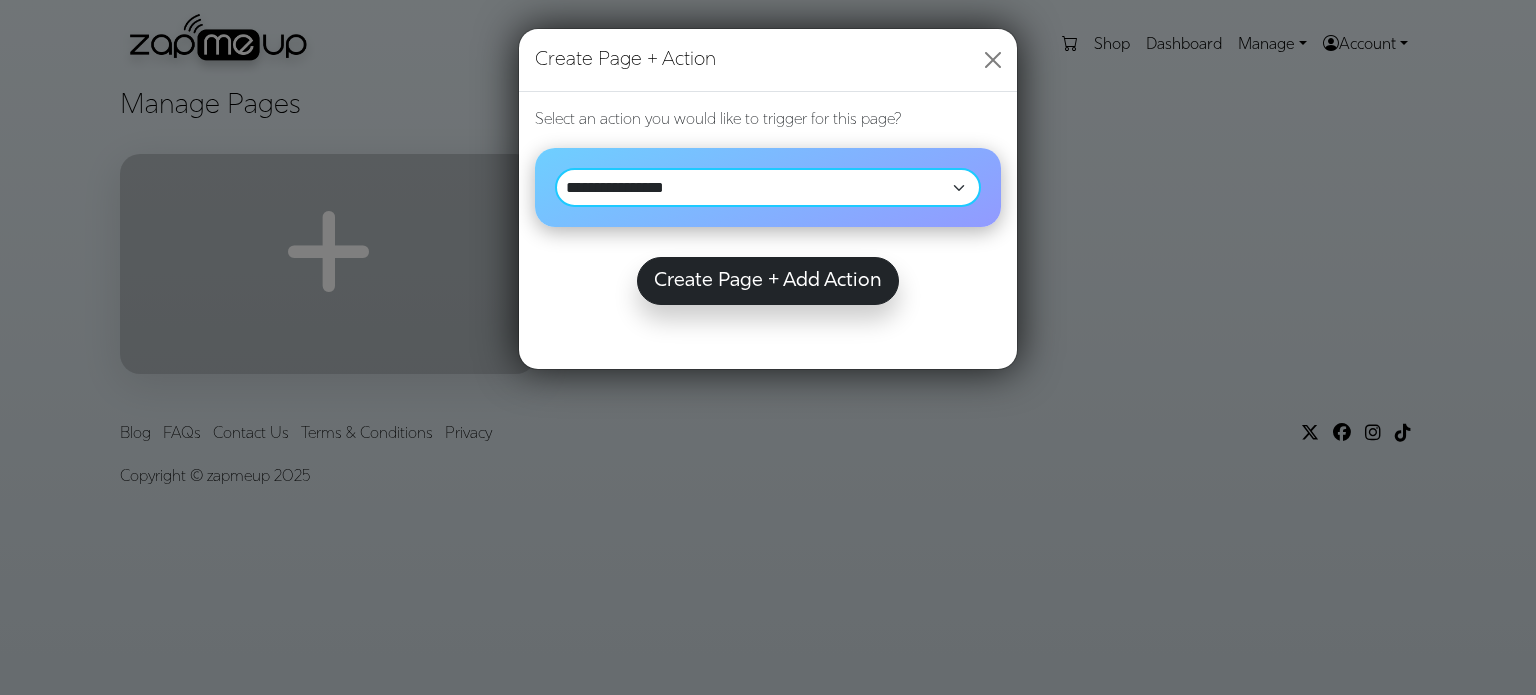 click on "**********" at bounding box center [768, 187] 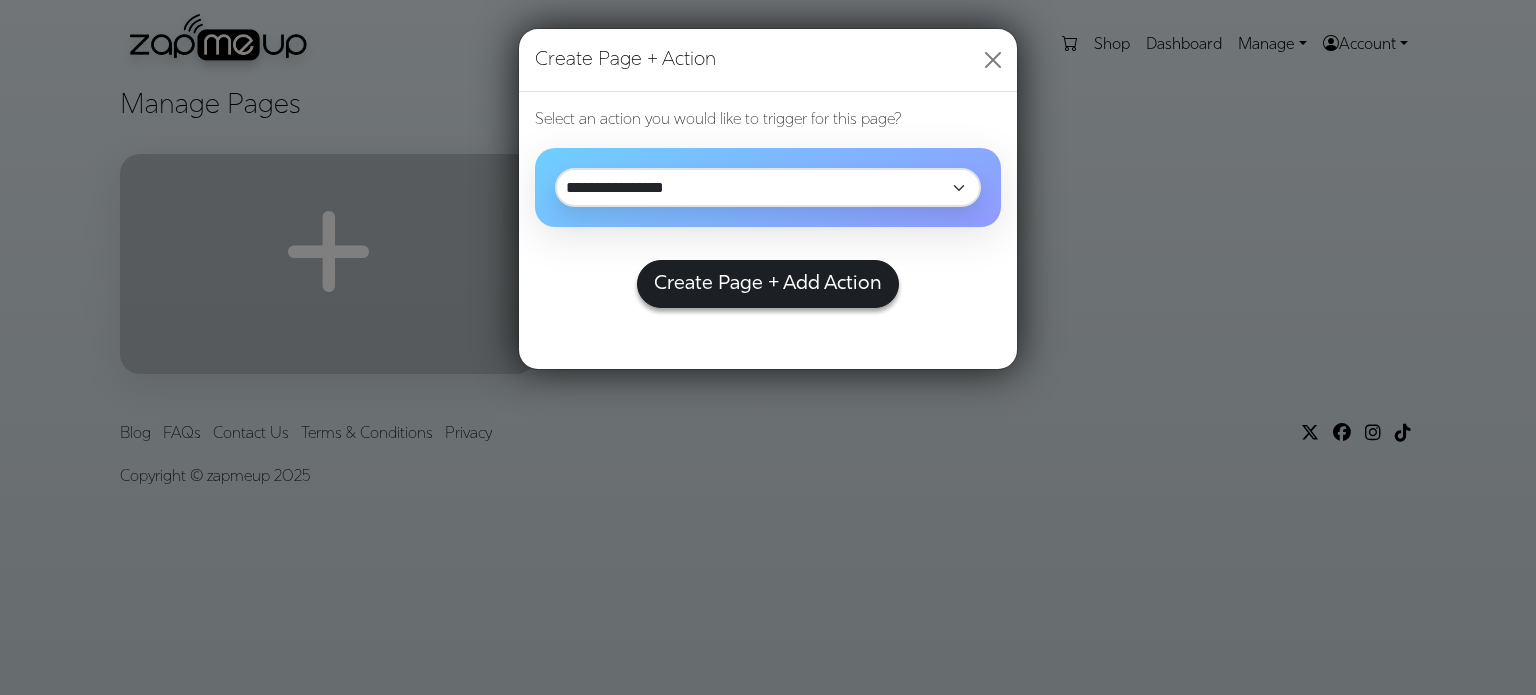 click on "Create Page + Add Action" at bounding box center (768, 284) 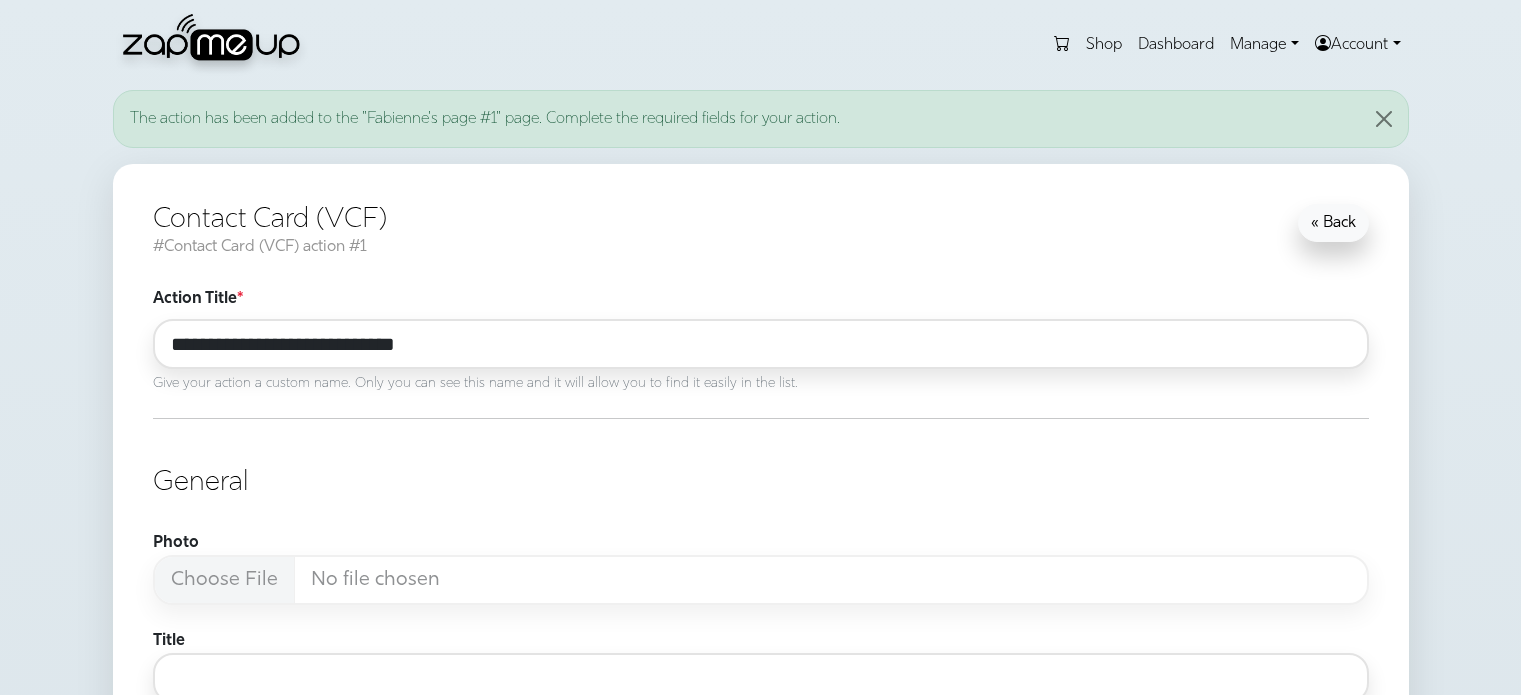 scroll, scrollTop: 0, scrollLeft: 0, axis: both 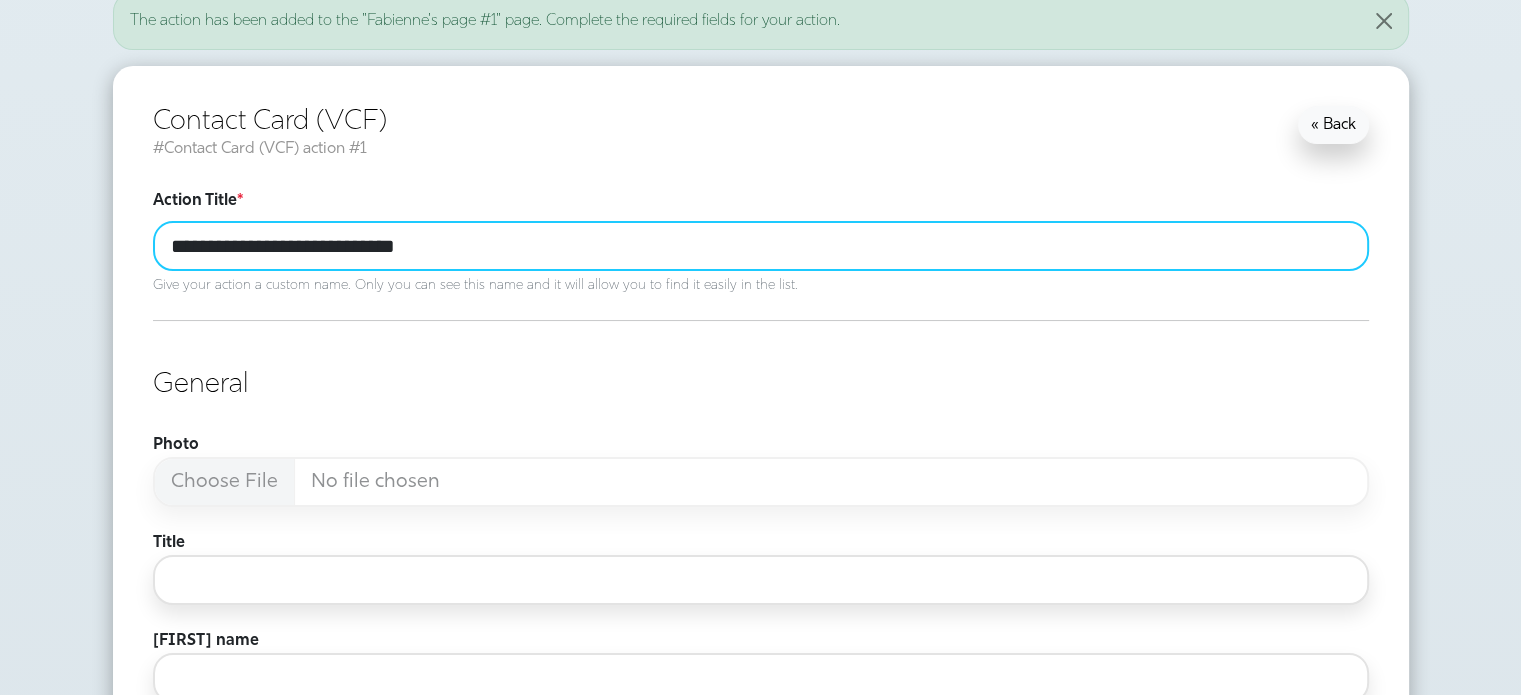click on "**********" at bounding box center (761, 246) 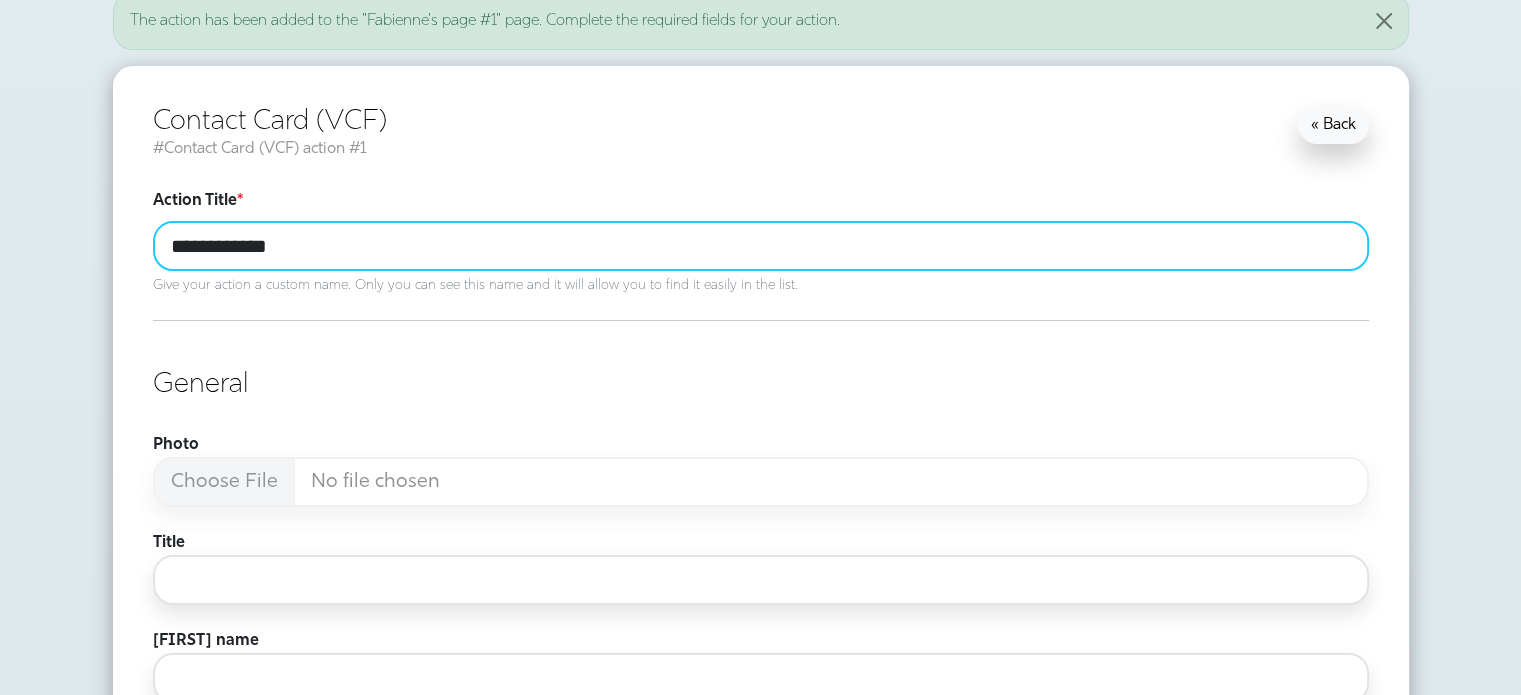 type on "**********" 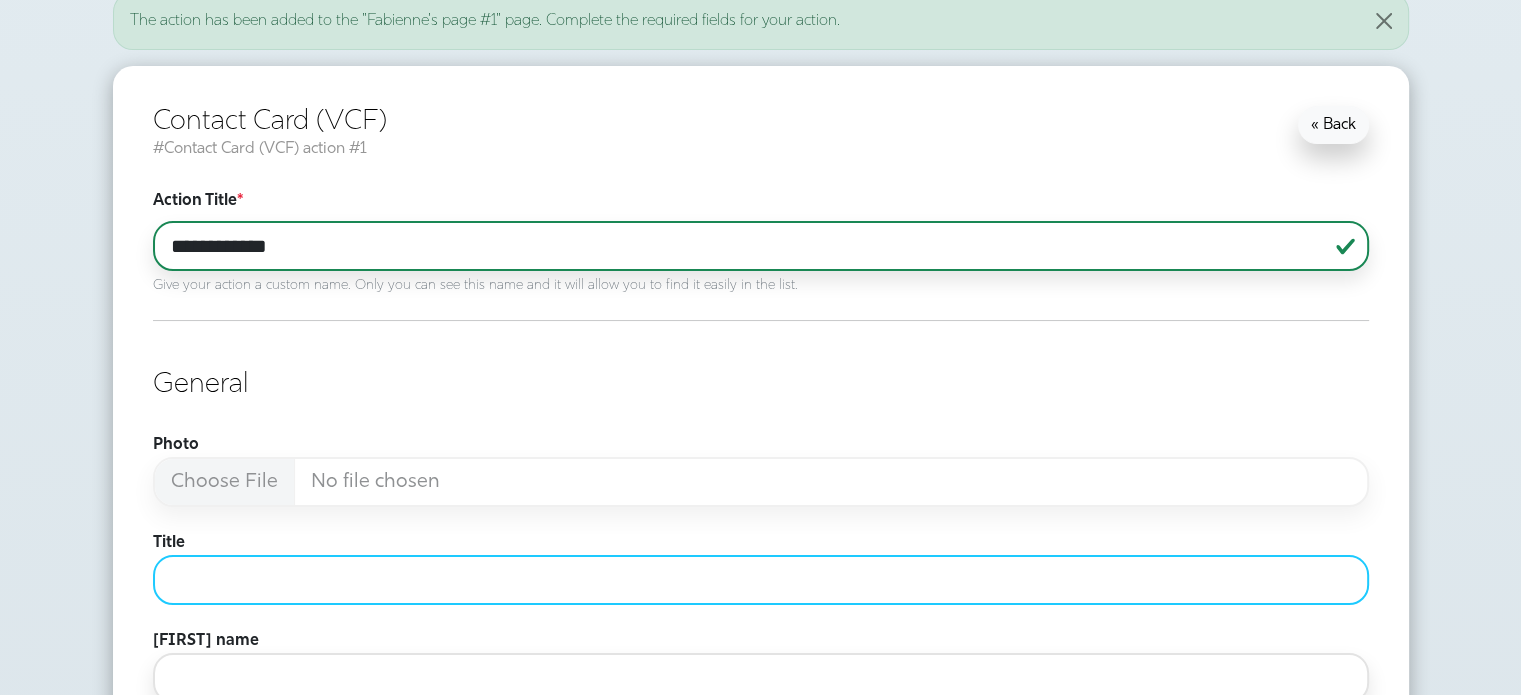 click on "Title" at bounding box center (761, 580) 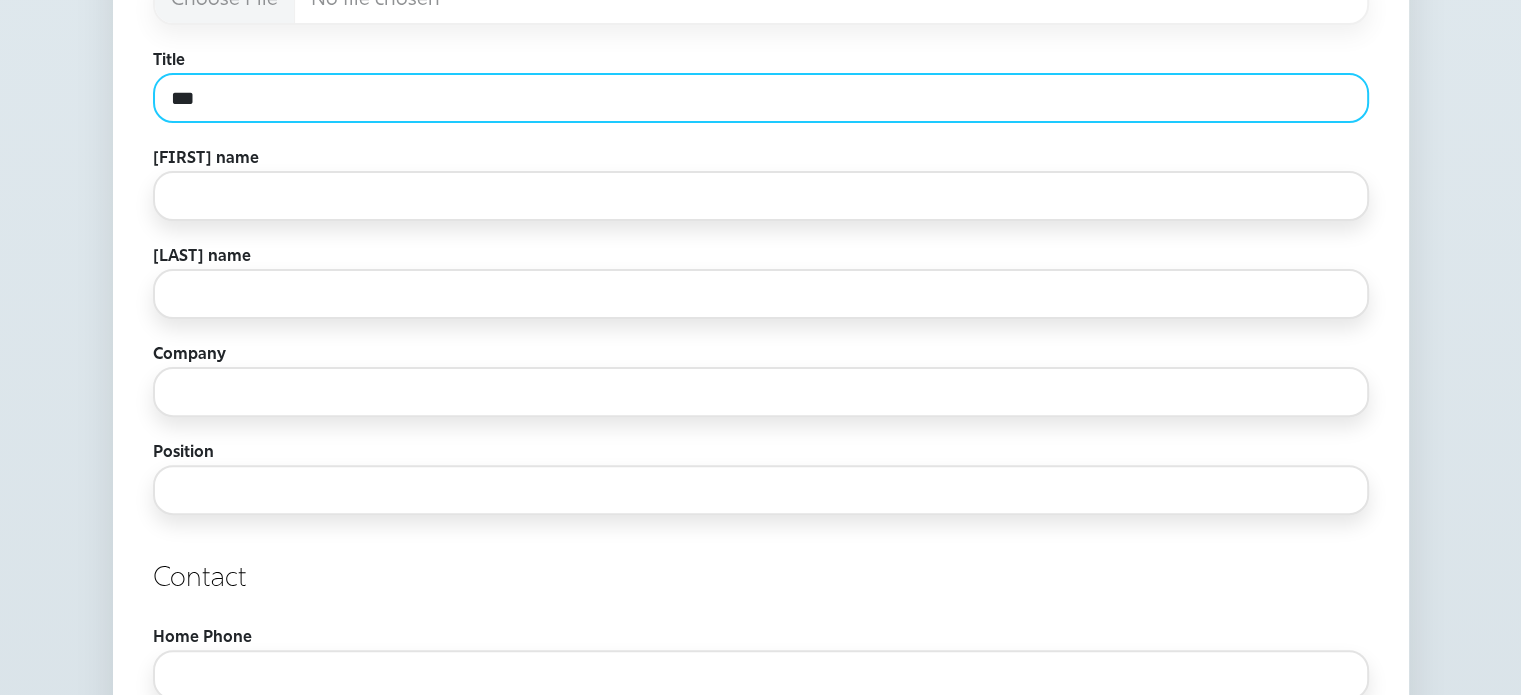 scroll, scrollTop: 584, scrollLeft: 0, axis: vertical 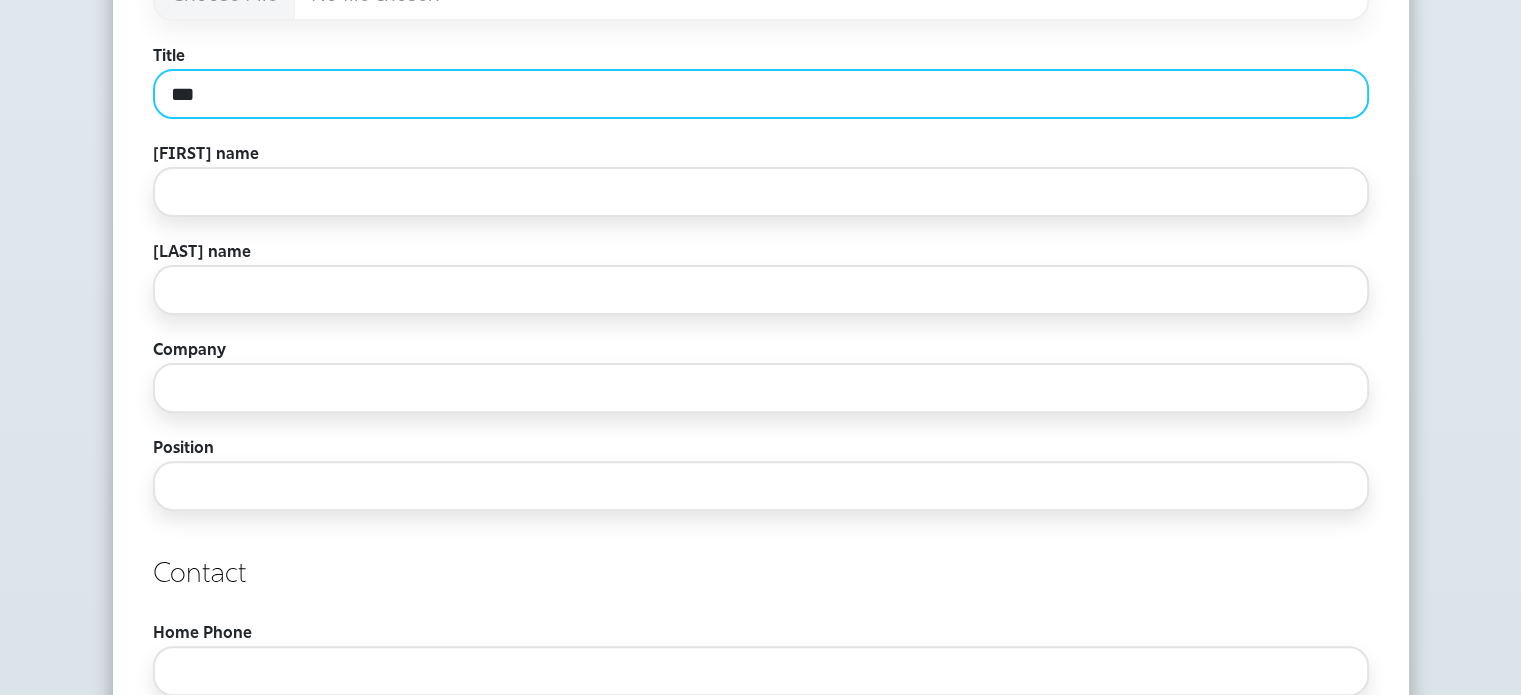 click on "***" at bounding box center [761, 94] 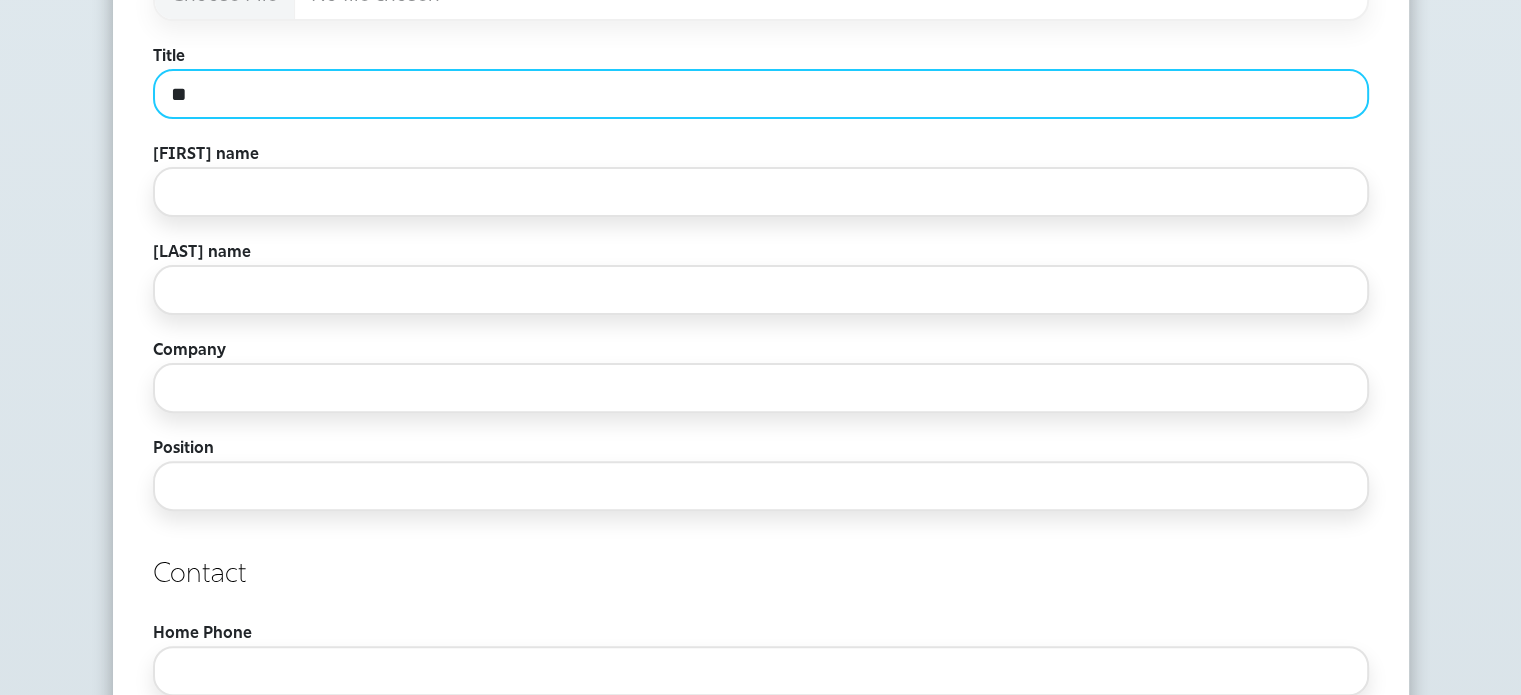 type on "**" 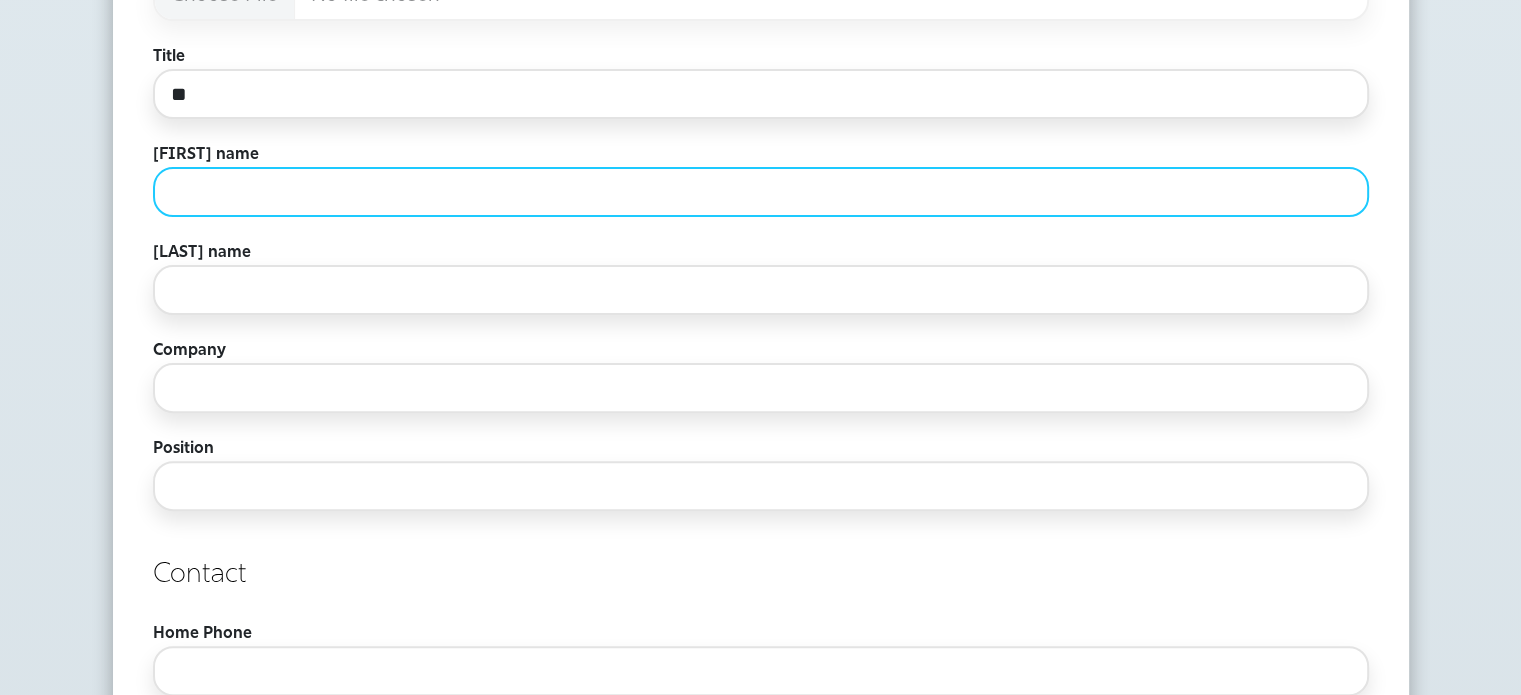 click on "First name" at bounding box center (761, 192) 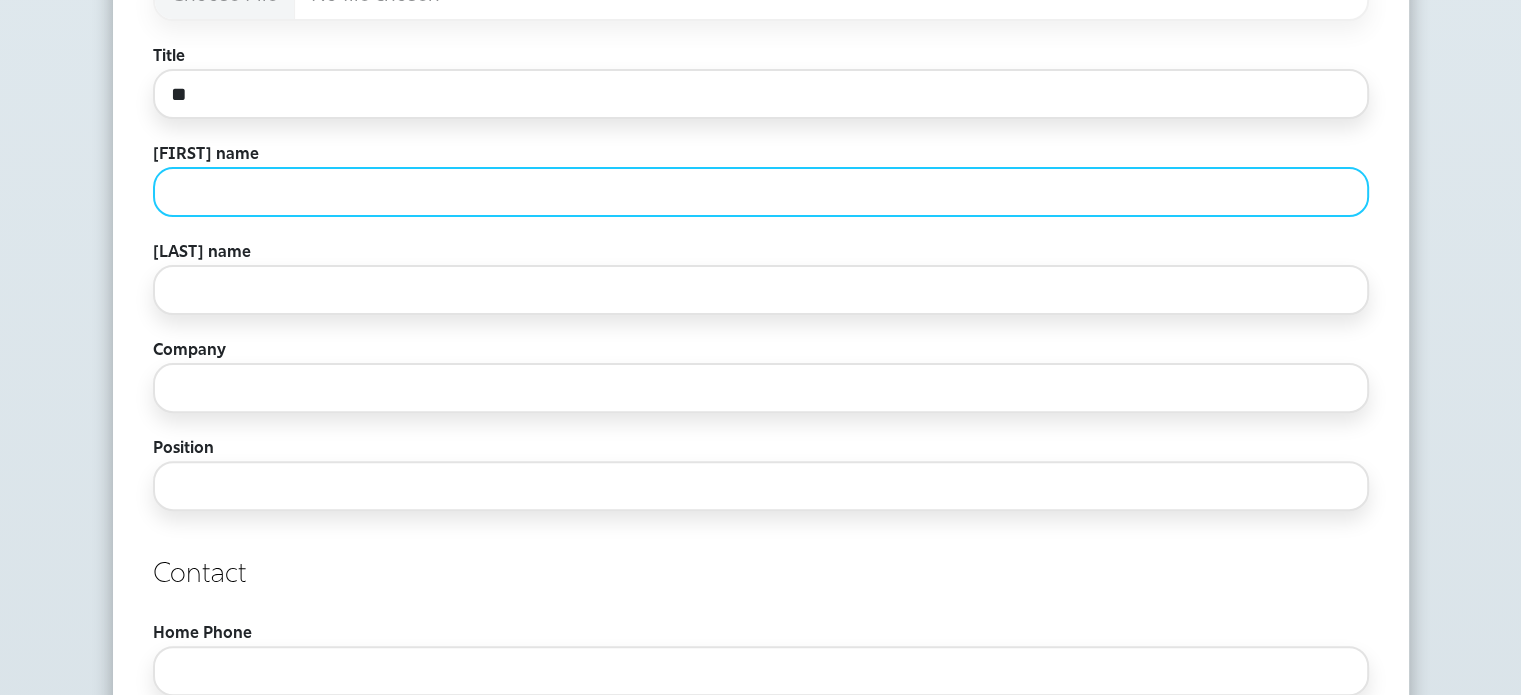 type on "********" 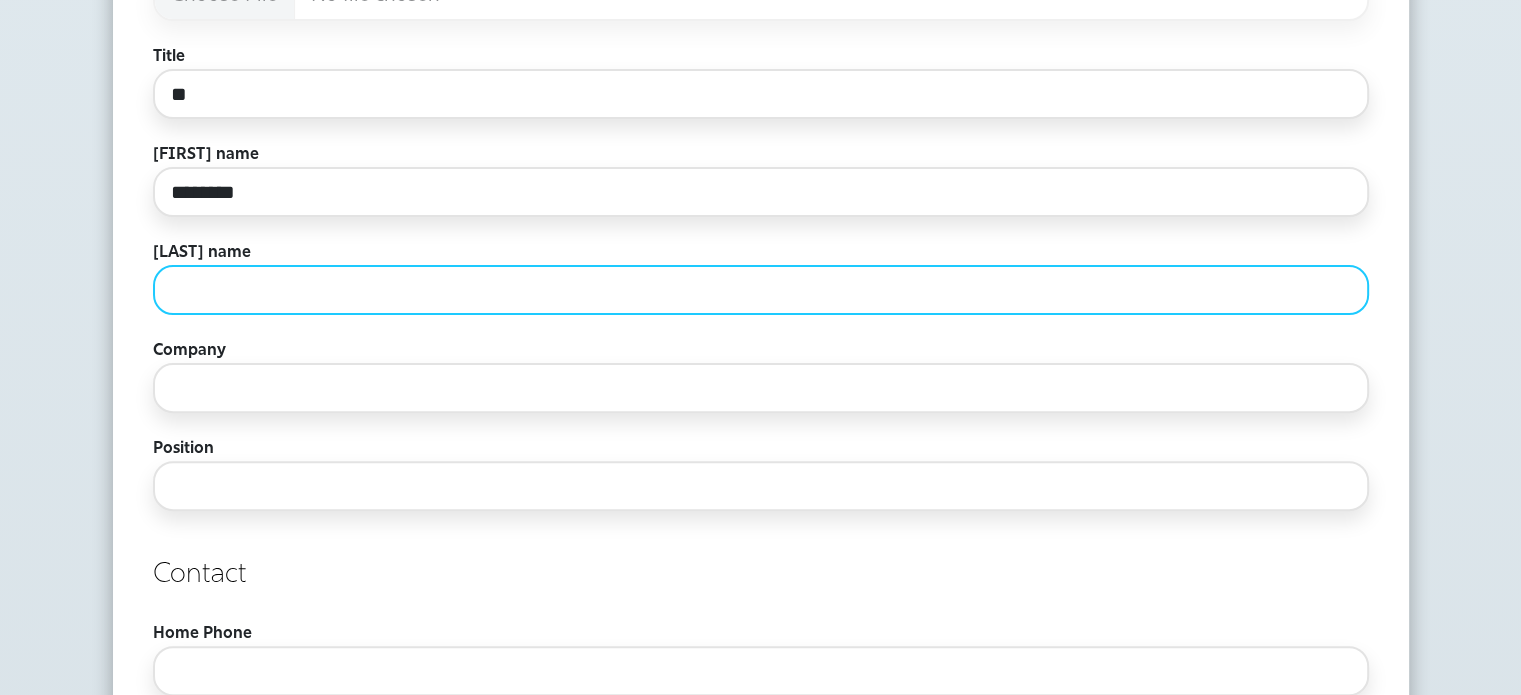 type on "******" 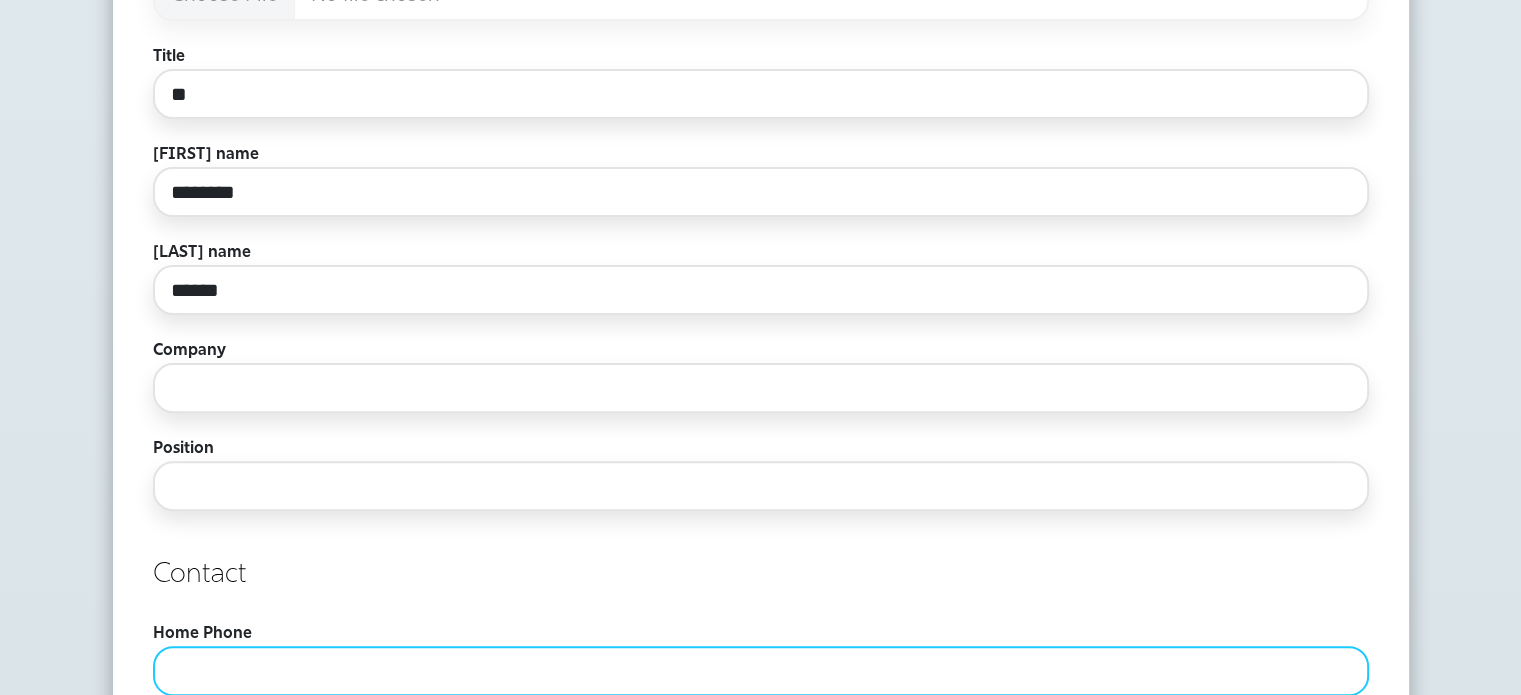 type on "**********" 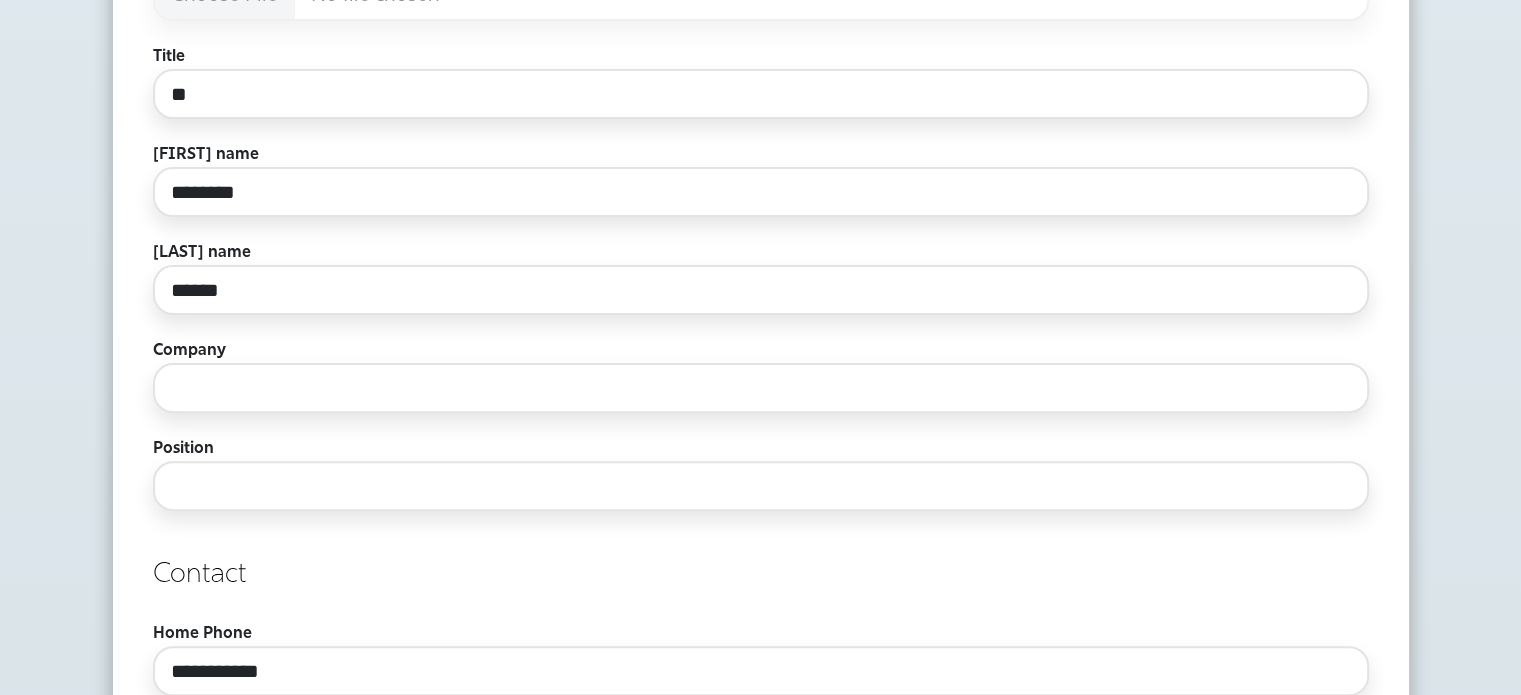 type on "**********" 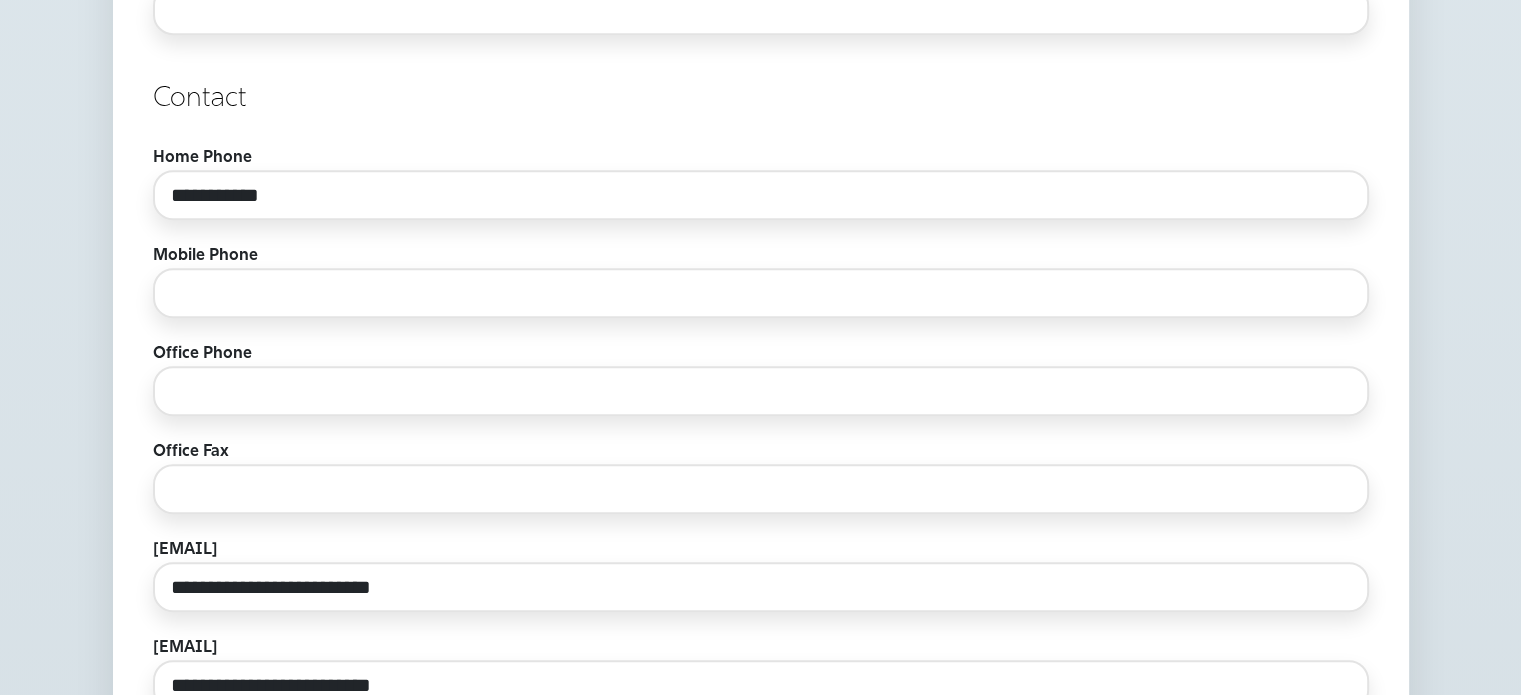 scroll, scrollTop: 1068, scrollLeft: 0, axis: vertical 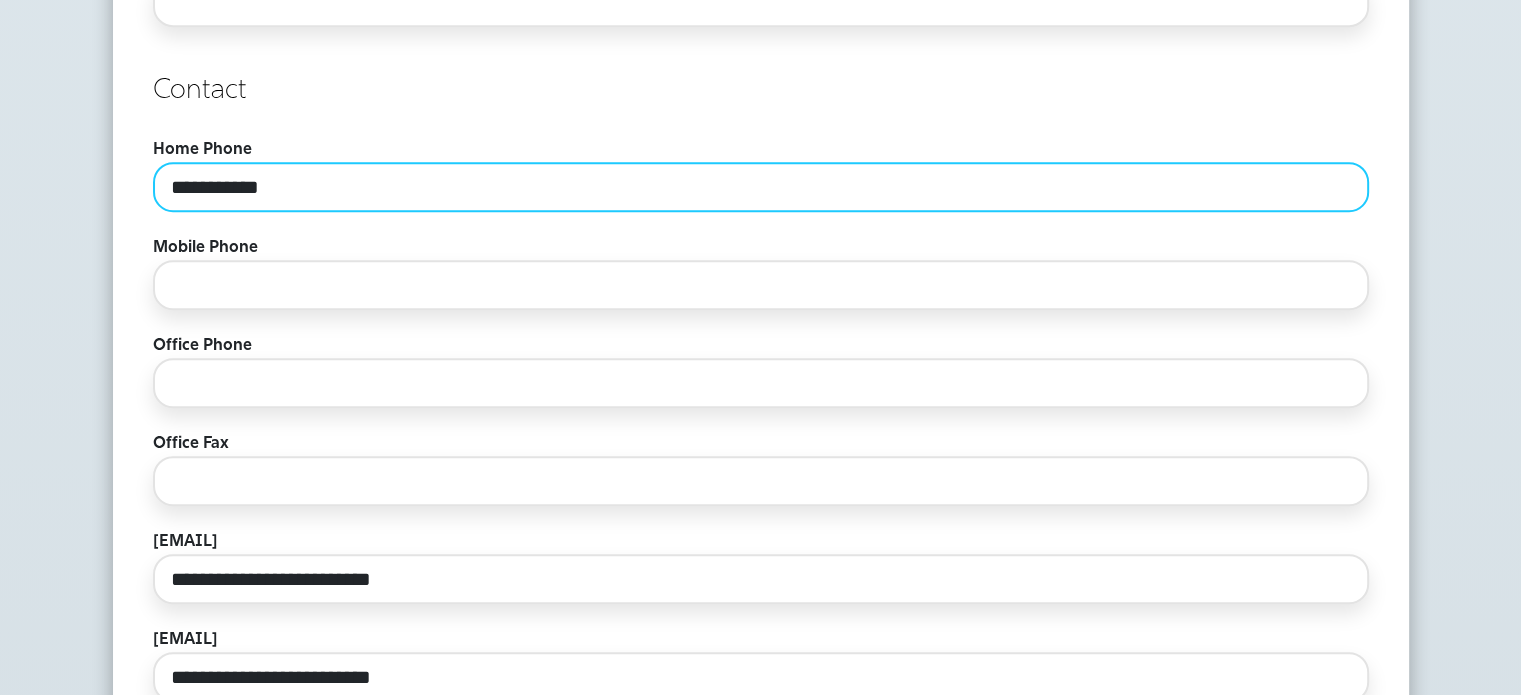 drag, startPoint x: 341, startPoint y: 185, endPoint x: 140, endPoint y: 175, distance: 201.2486 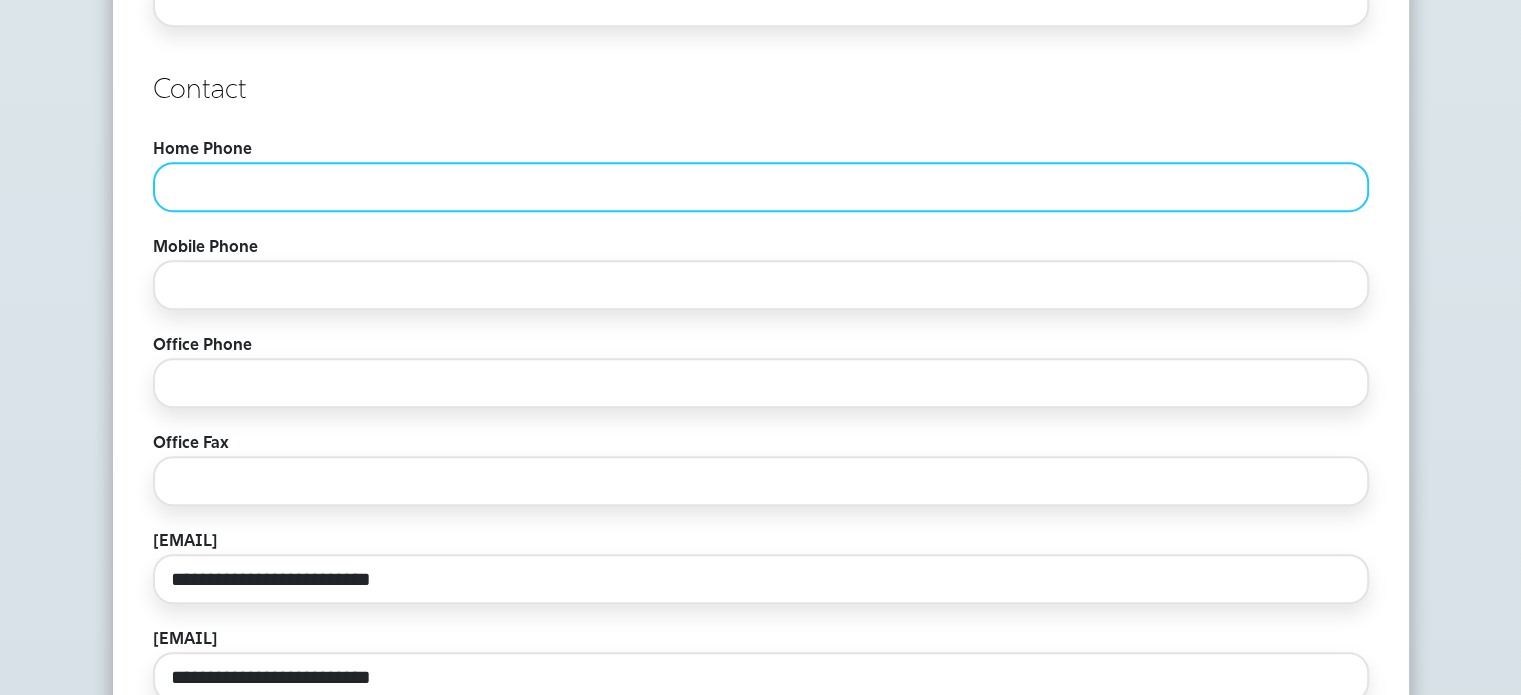type 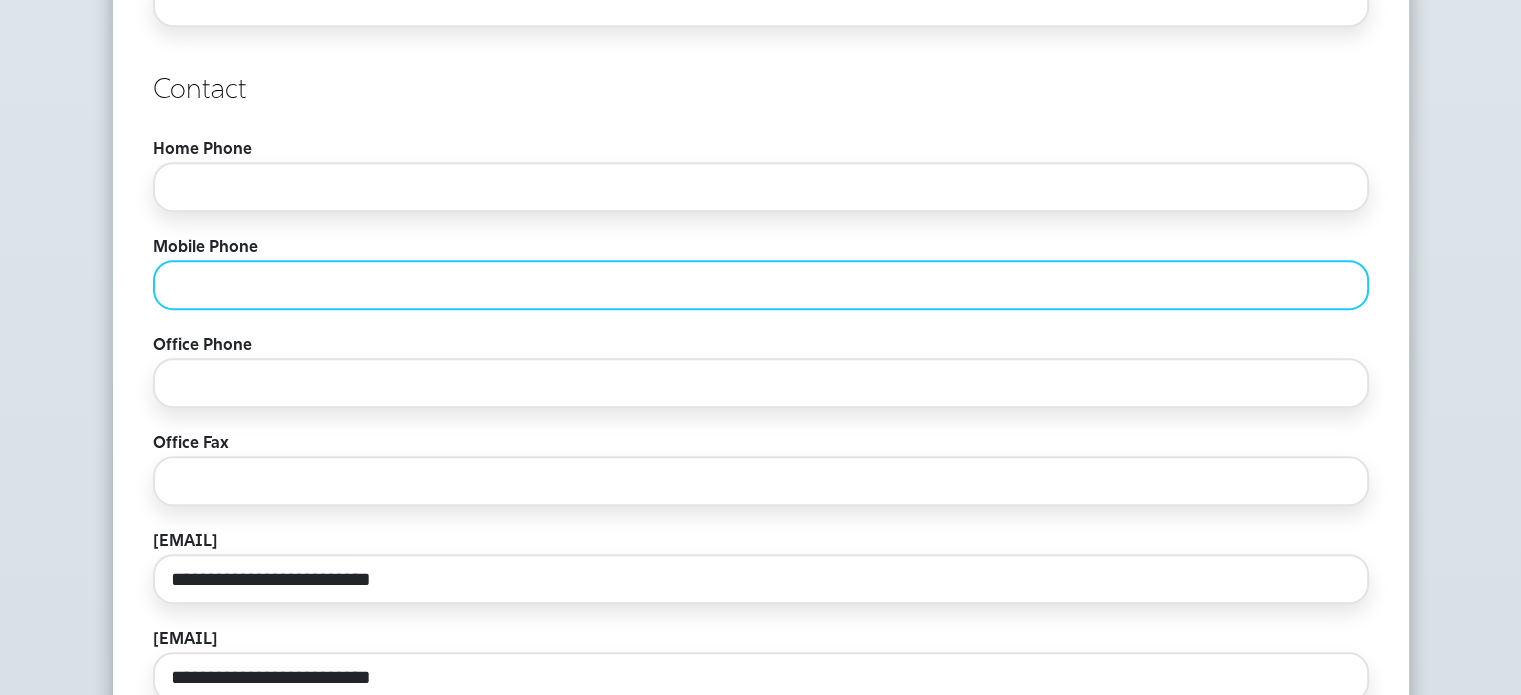 click on "Mobile Phone" at bounding box center (761, 285) 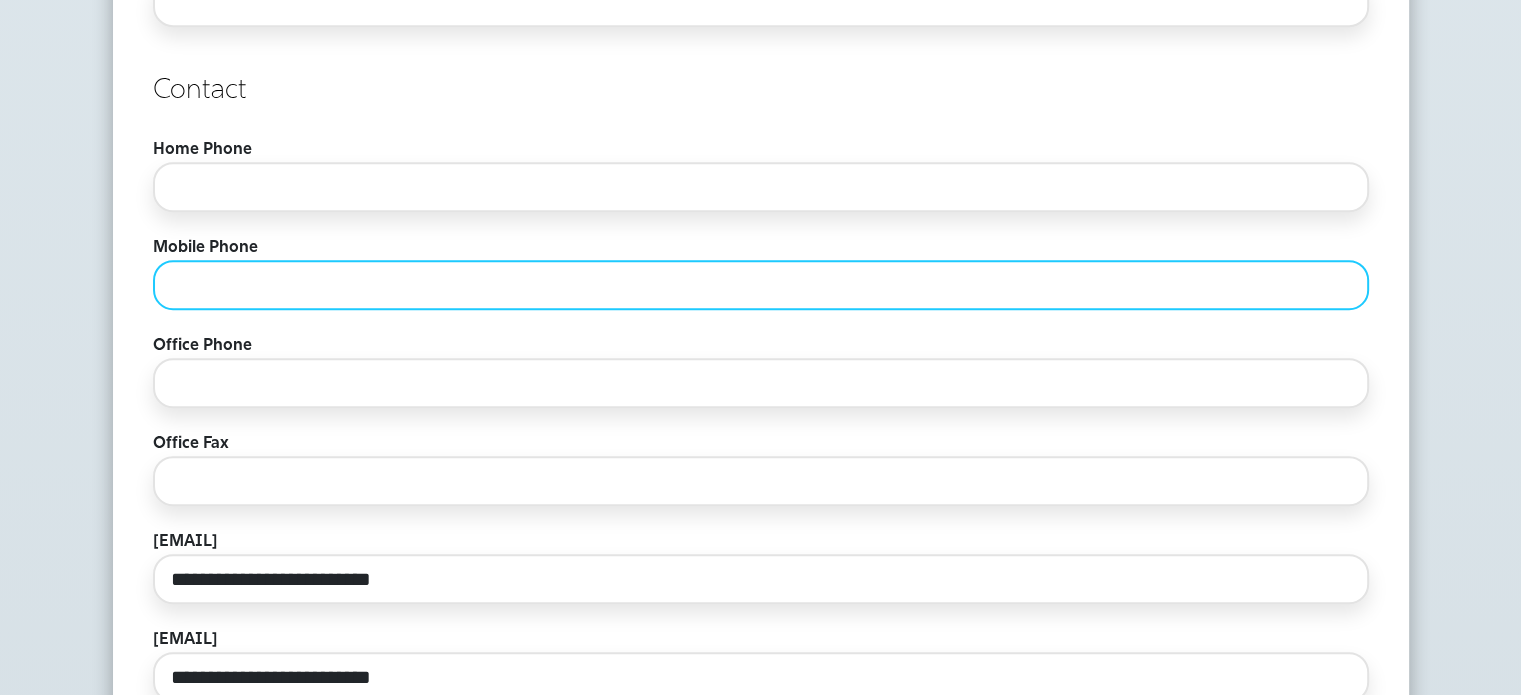 paste on "**********" 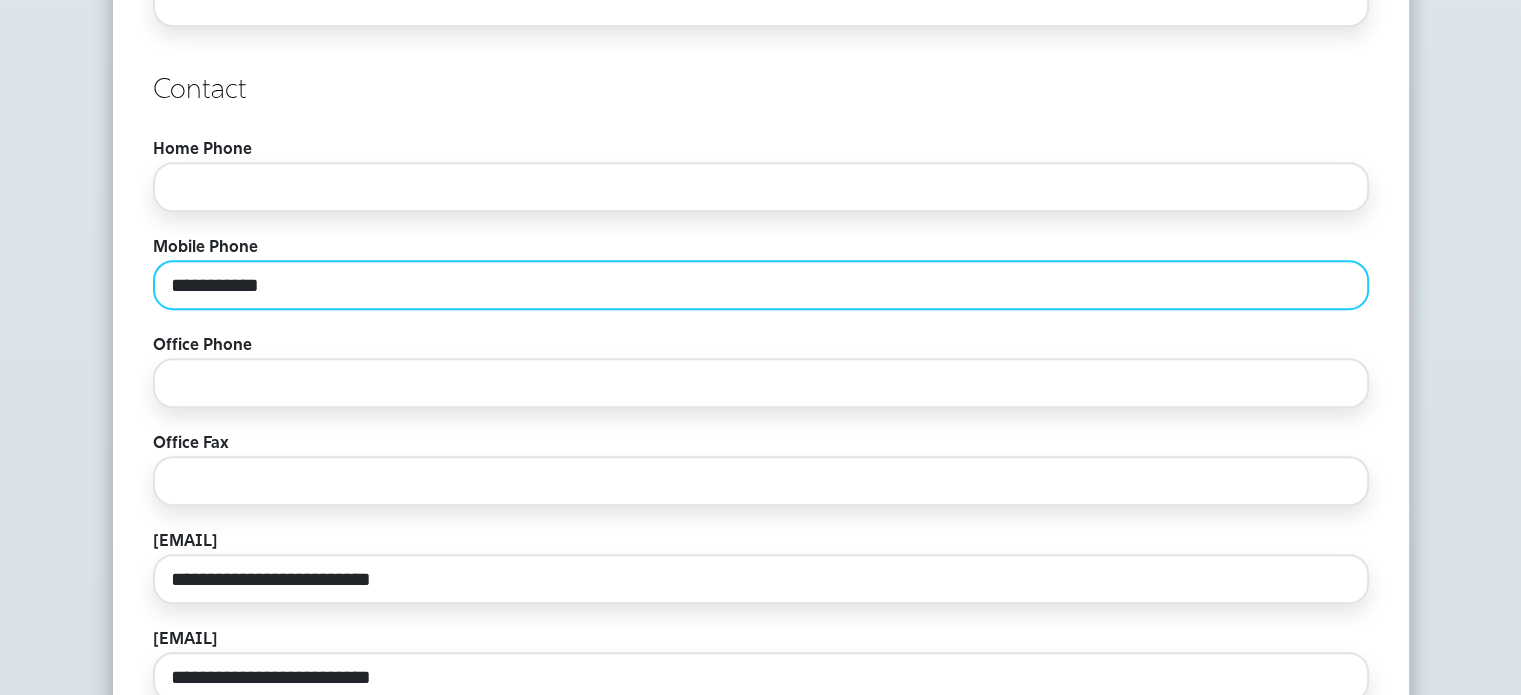 click on "**********" at bounding box center (761, 285) 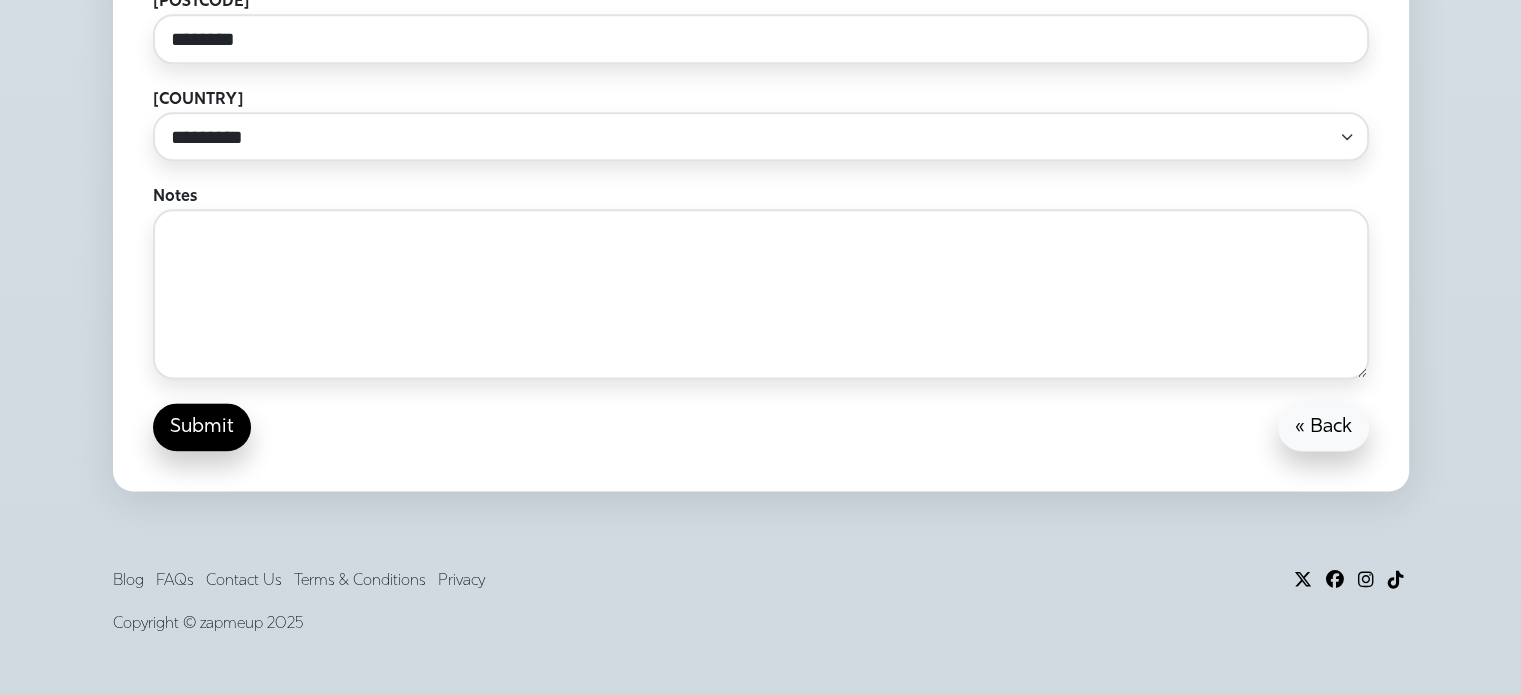scroll, scrollTop: 2503, scrollLeft: 0, axis: vertical 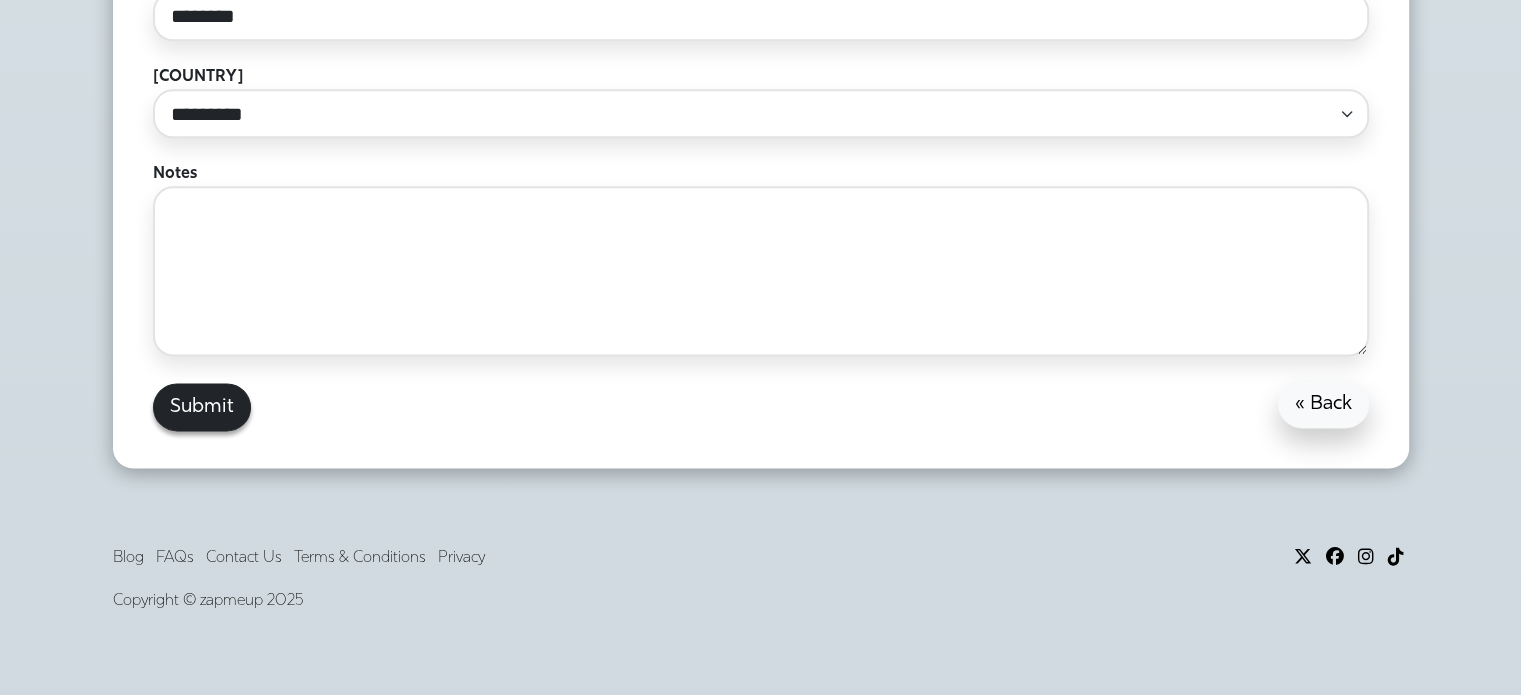 type on "**********" 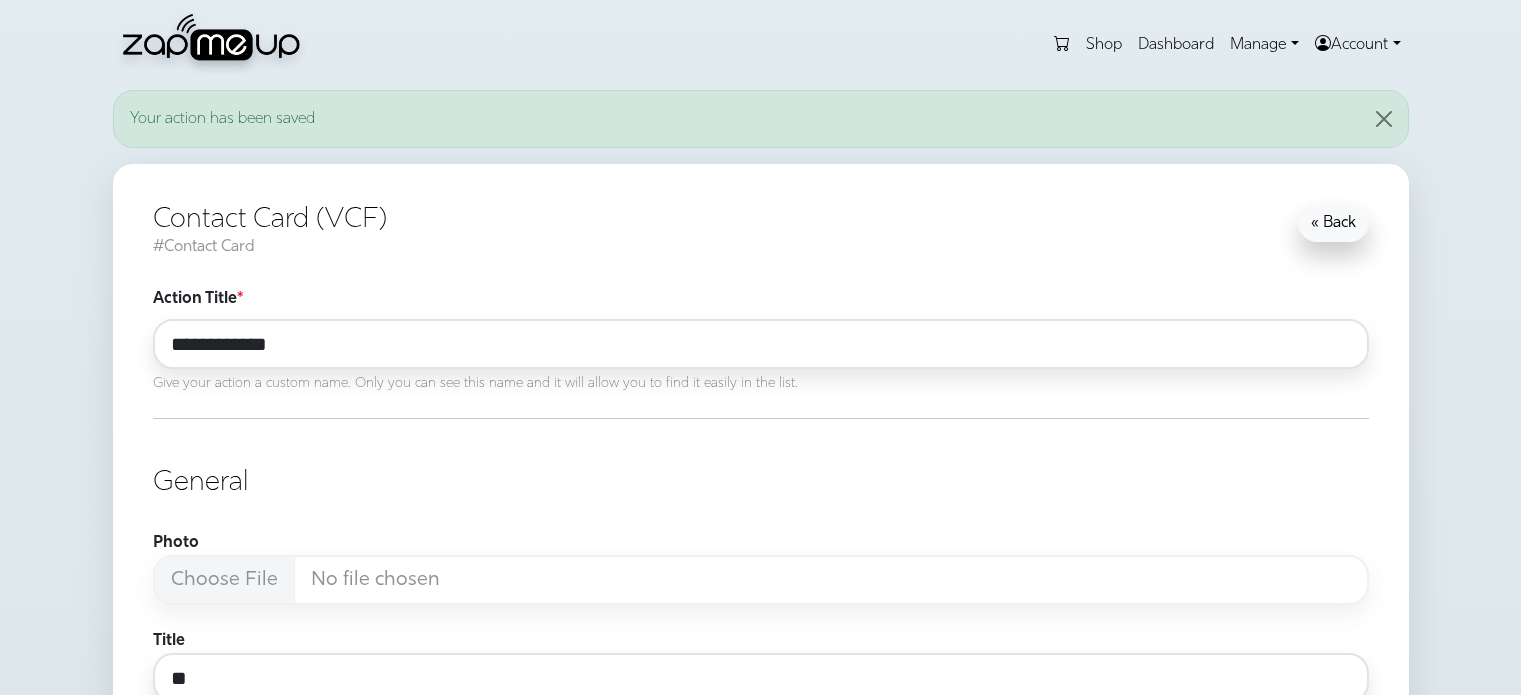 scroll, scrollTop: 0, scrollLeft: 0, axis: both 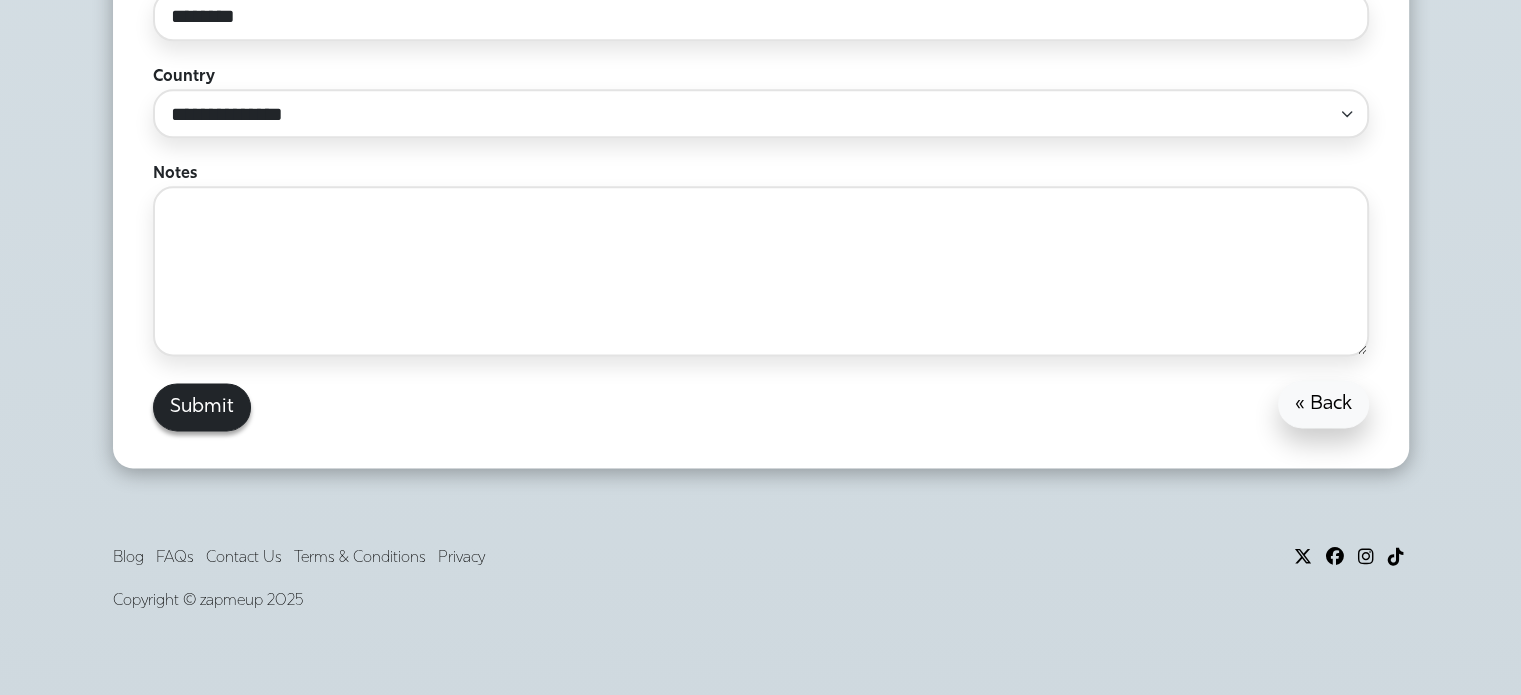 click on "Submit" at bounding box center [202, 407] 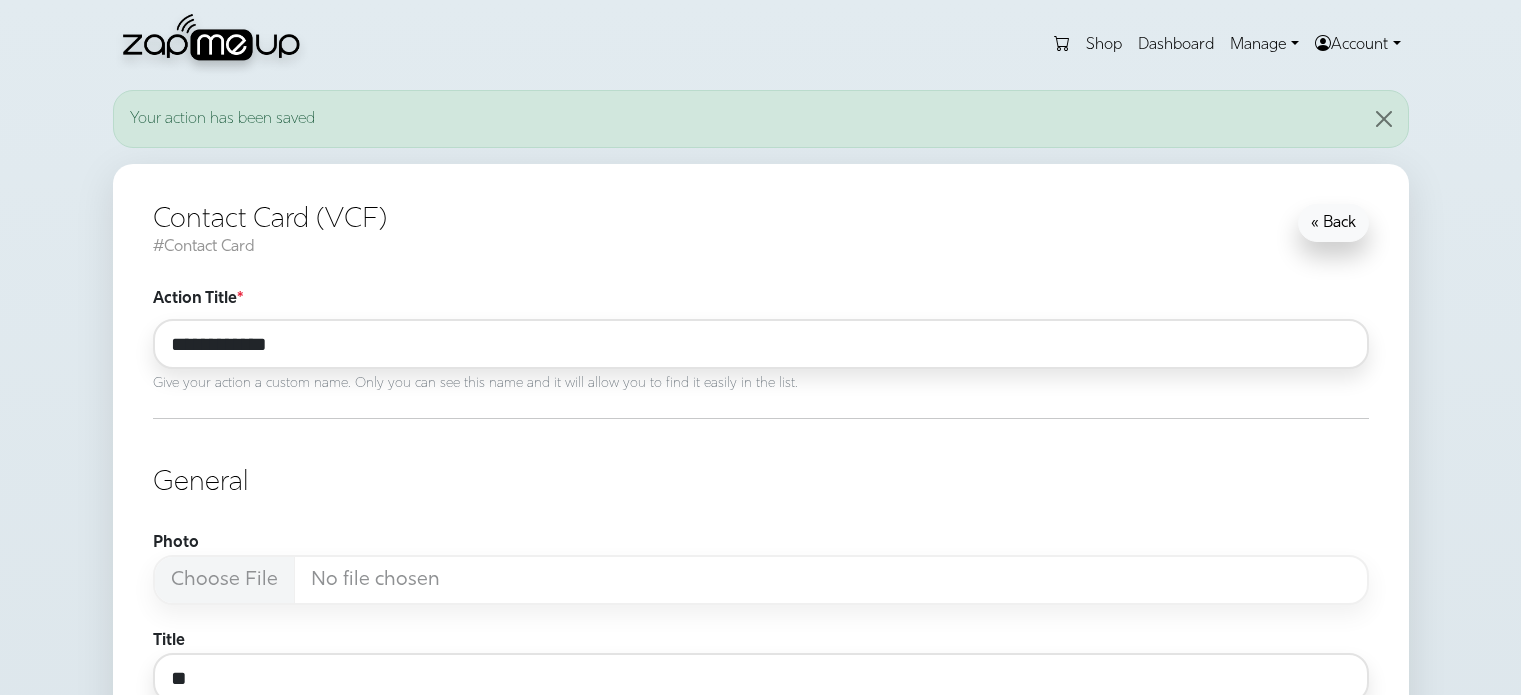 scroll, scrollTop: 0, scrollLeft: 0, axis: both 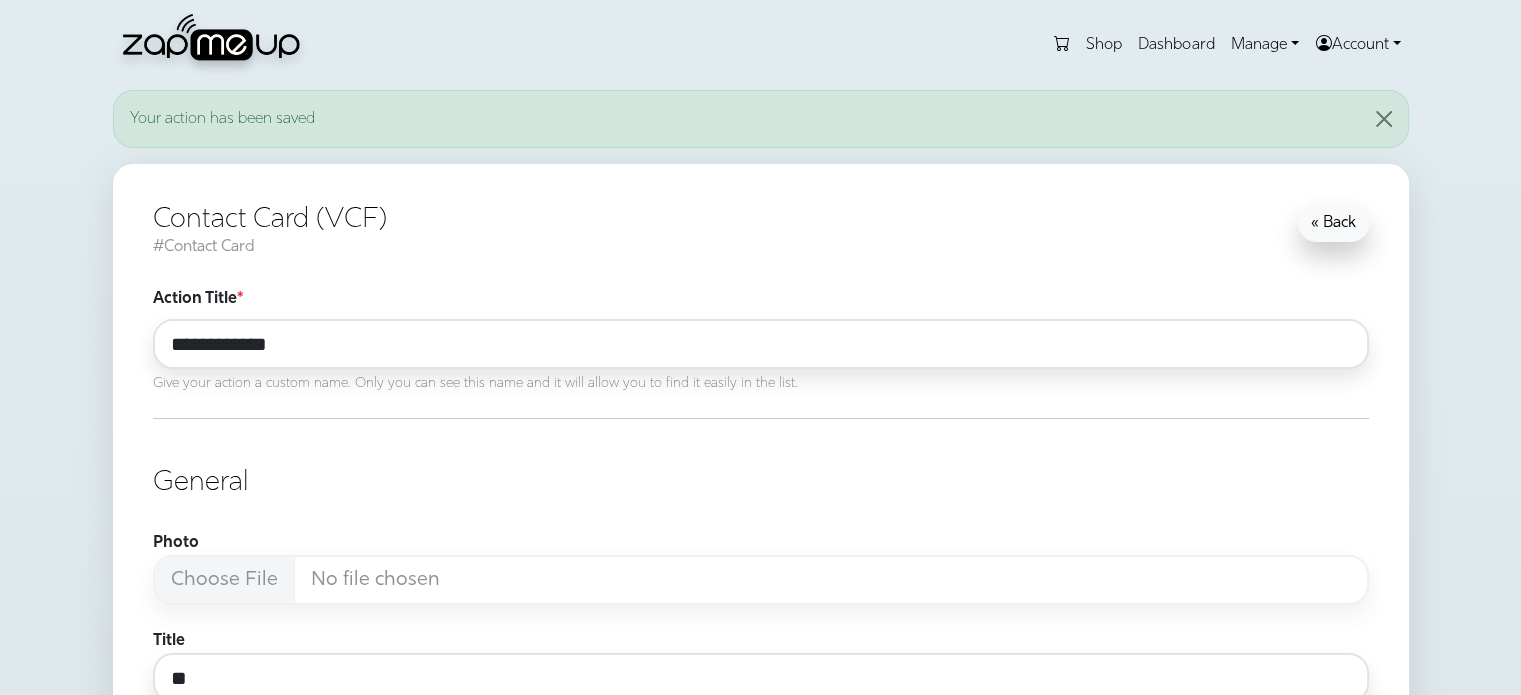 click on "Dashboard" at bounding box center [1176, 45] 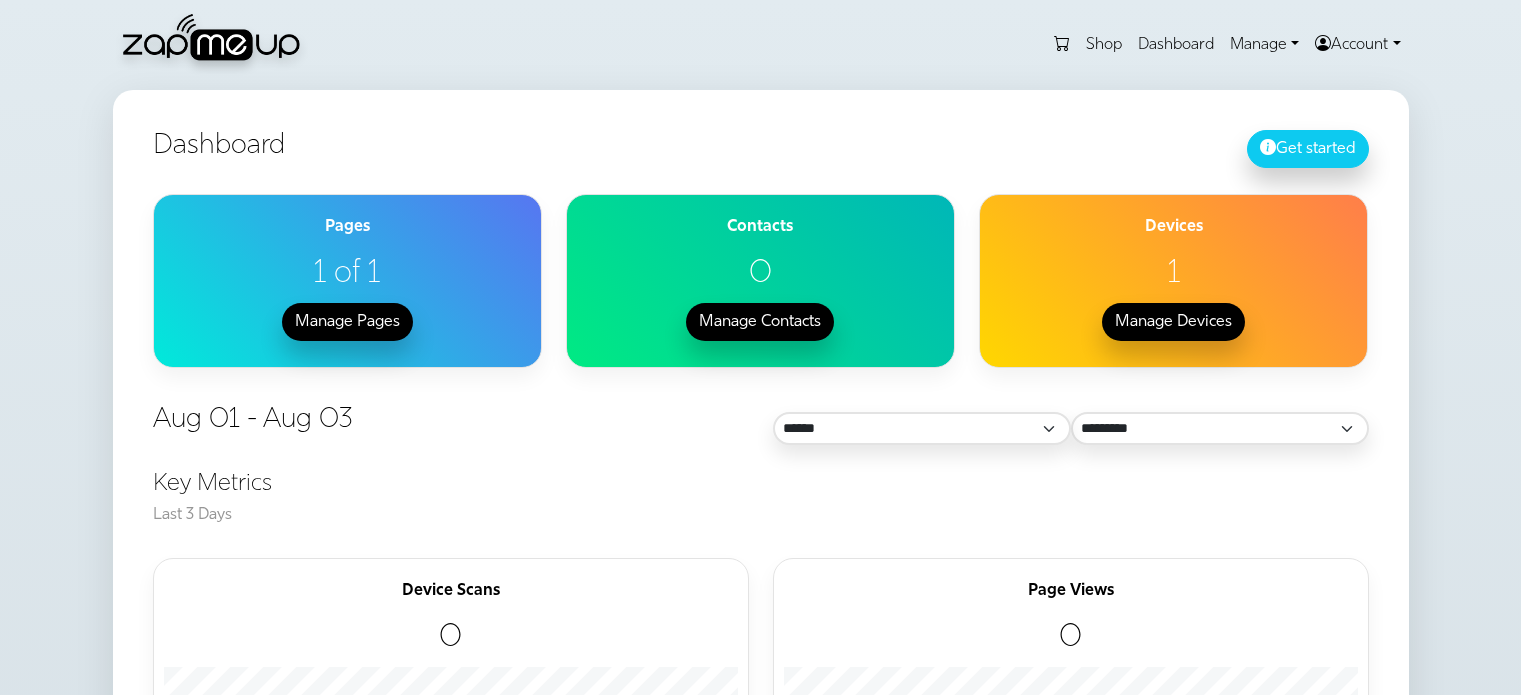 scroll, scrollTop: 0, scrollLeft: 0, axis: both 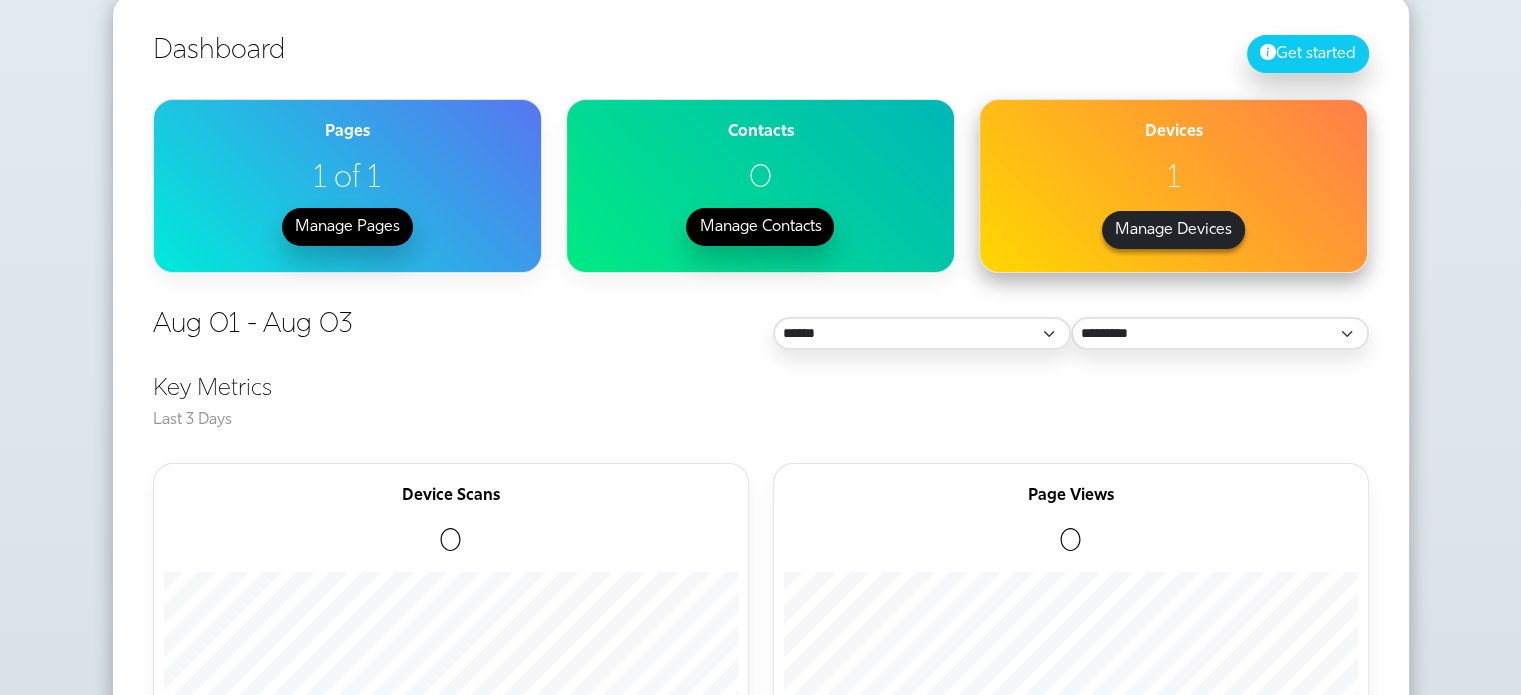 click on "Manage Devices" at bounding box center [1173, 230] 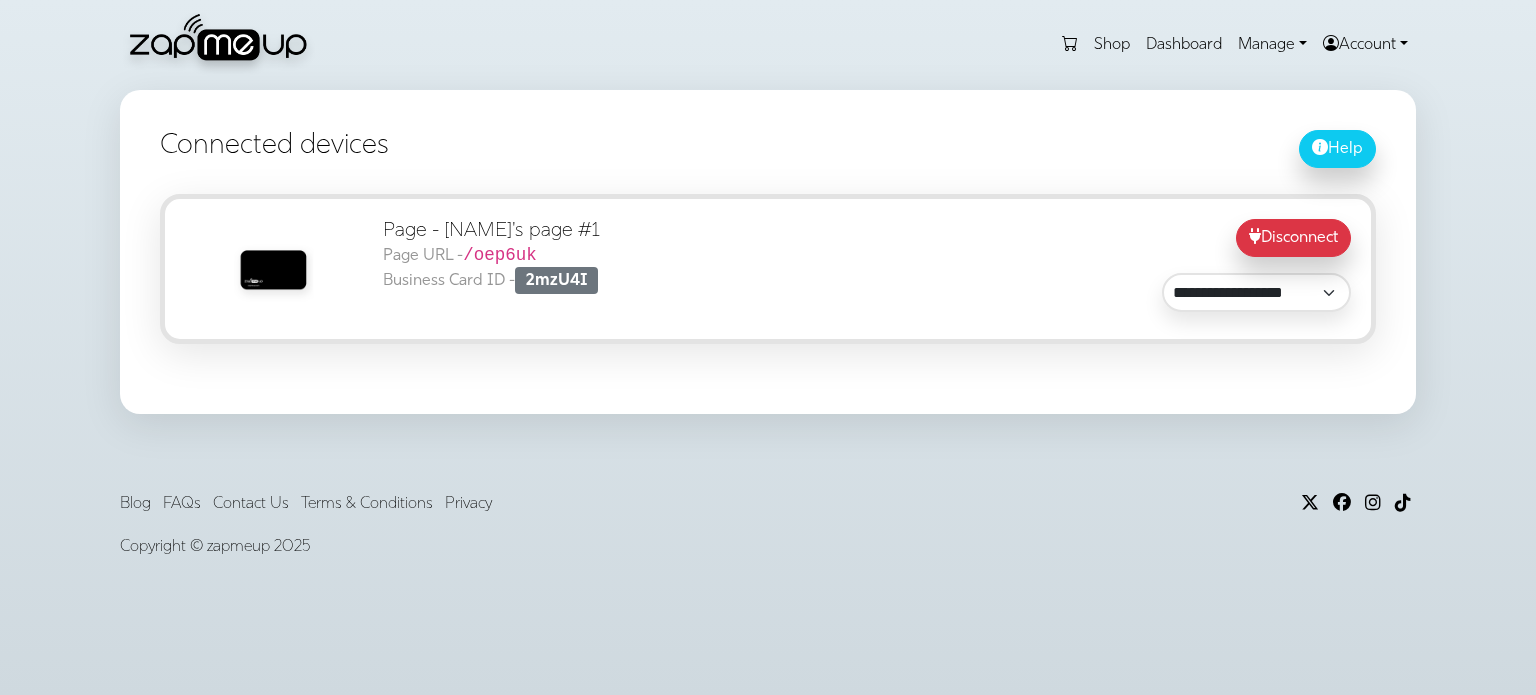 scroll, scrollTop: 0, scrollLeft: 0, axis: both 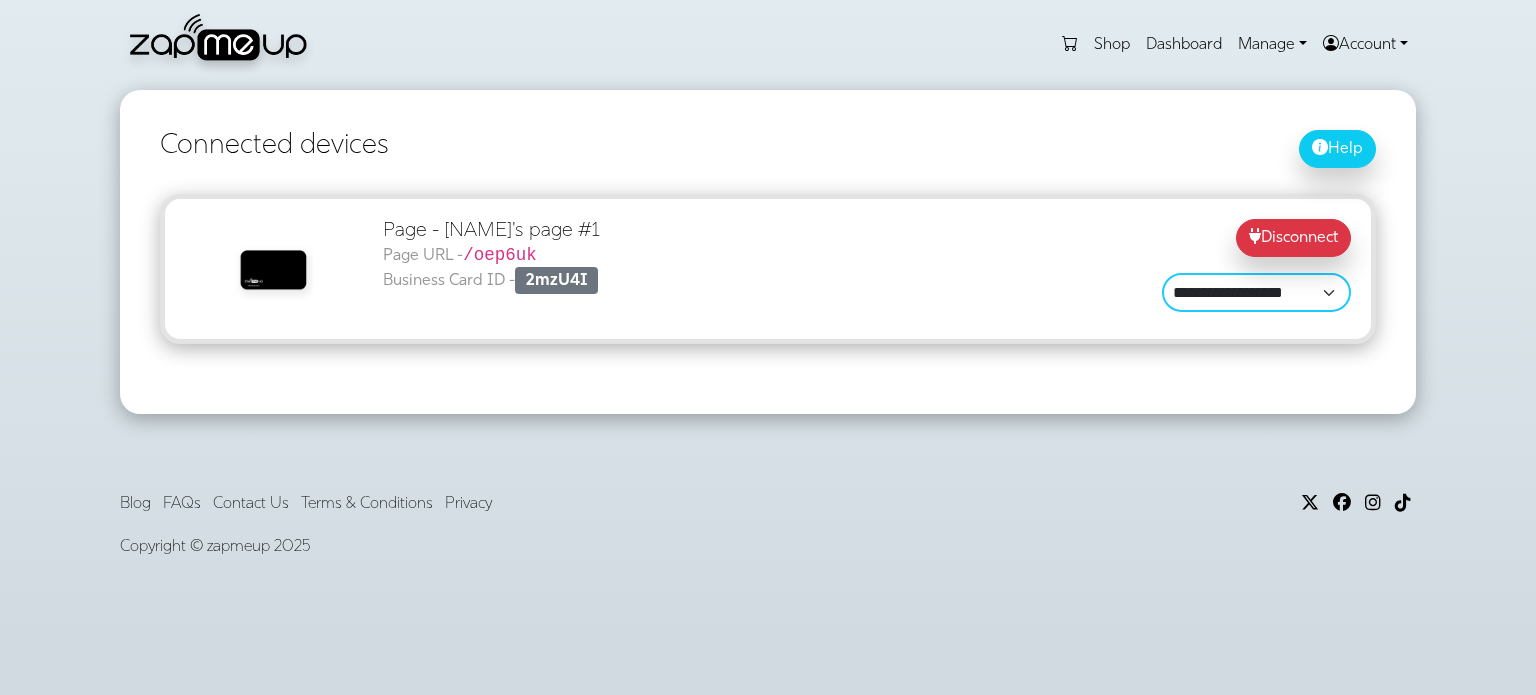 click on "**********" at bounding box center [1256, 292] 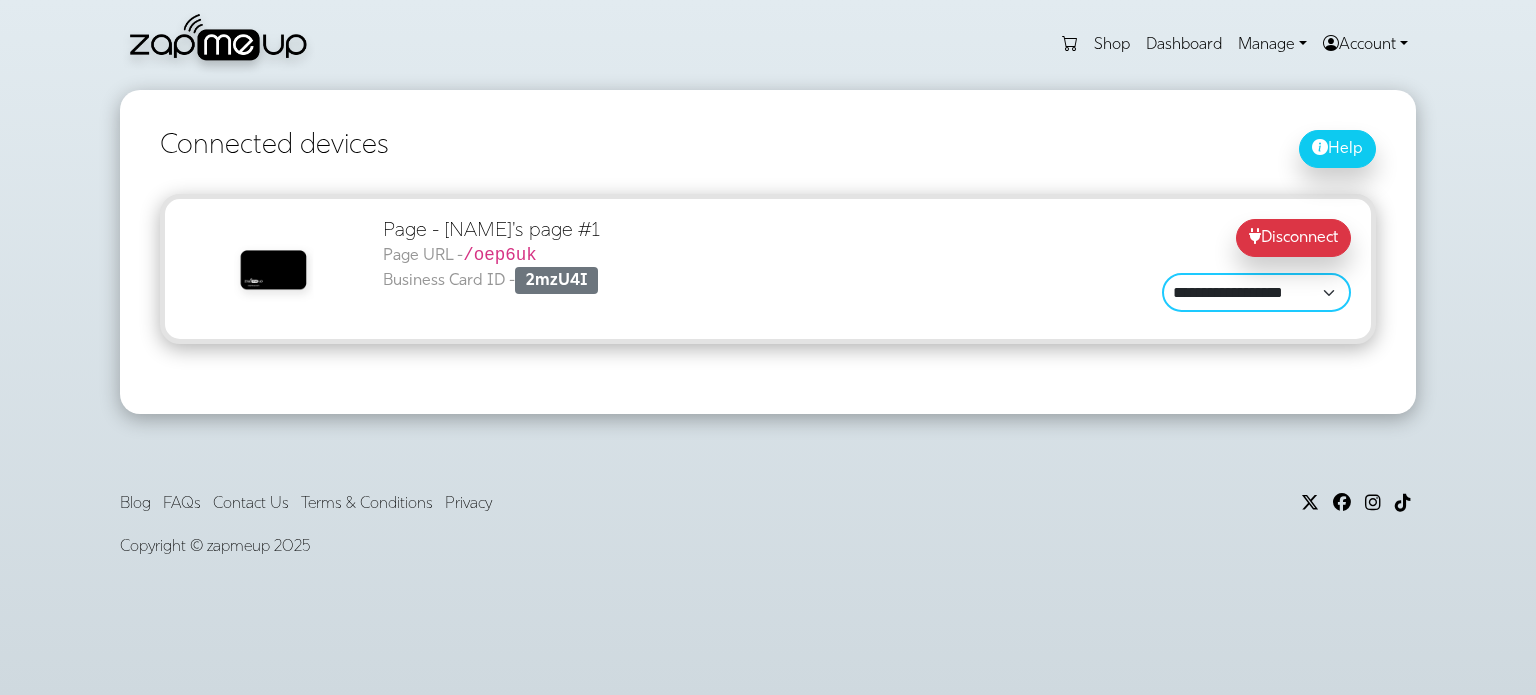 click on "**********" at bounding box center (1256, 292) 